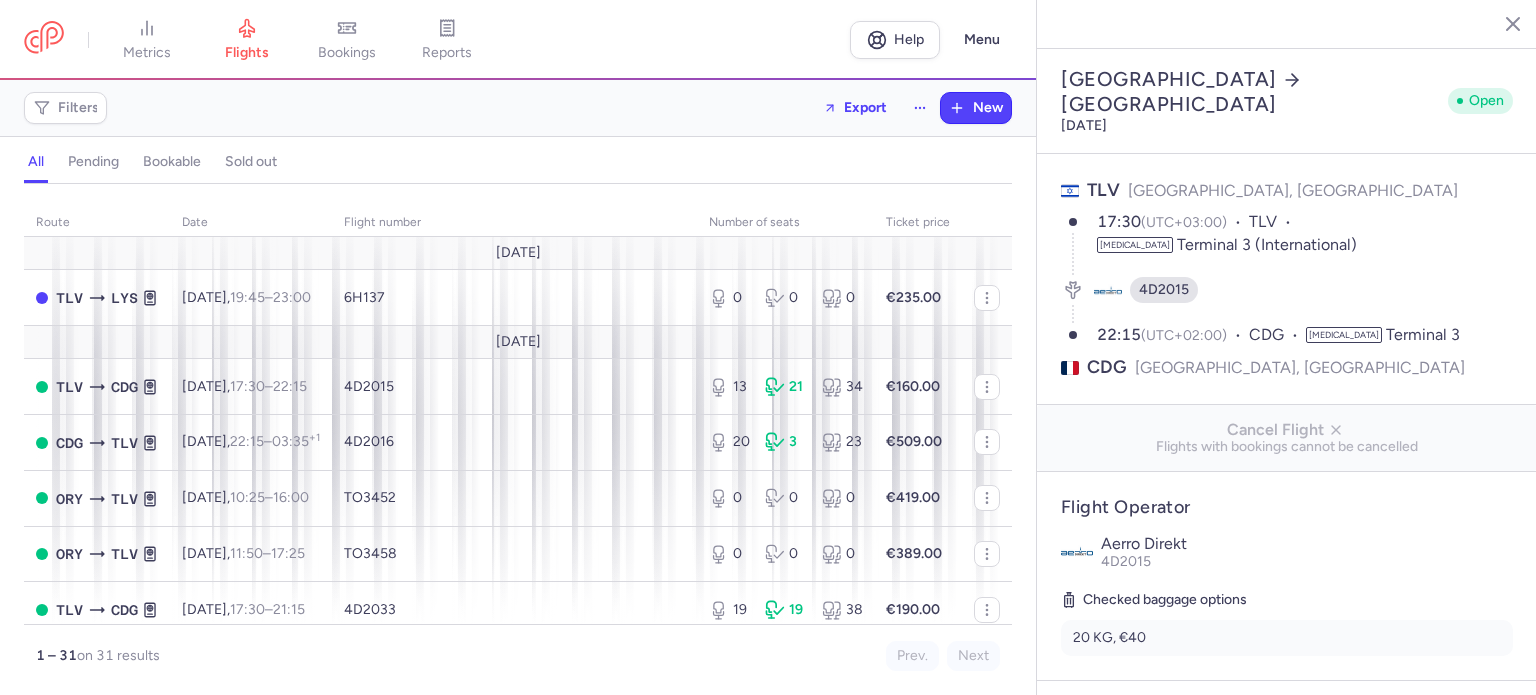 select on "hours" 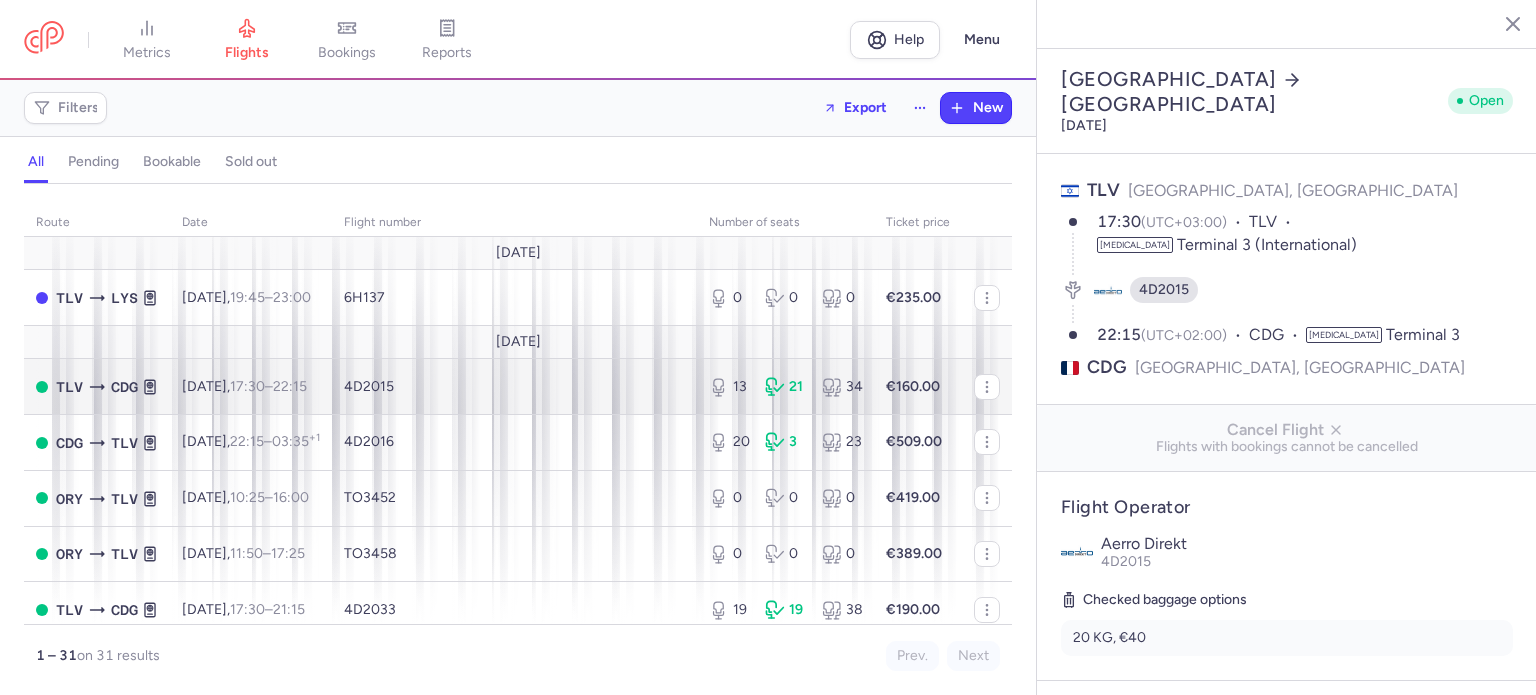 scroll, scrollTop: 0, scrollLeft: 0, axis: both 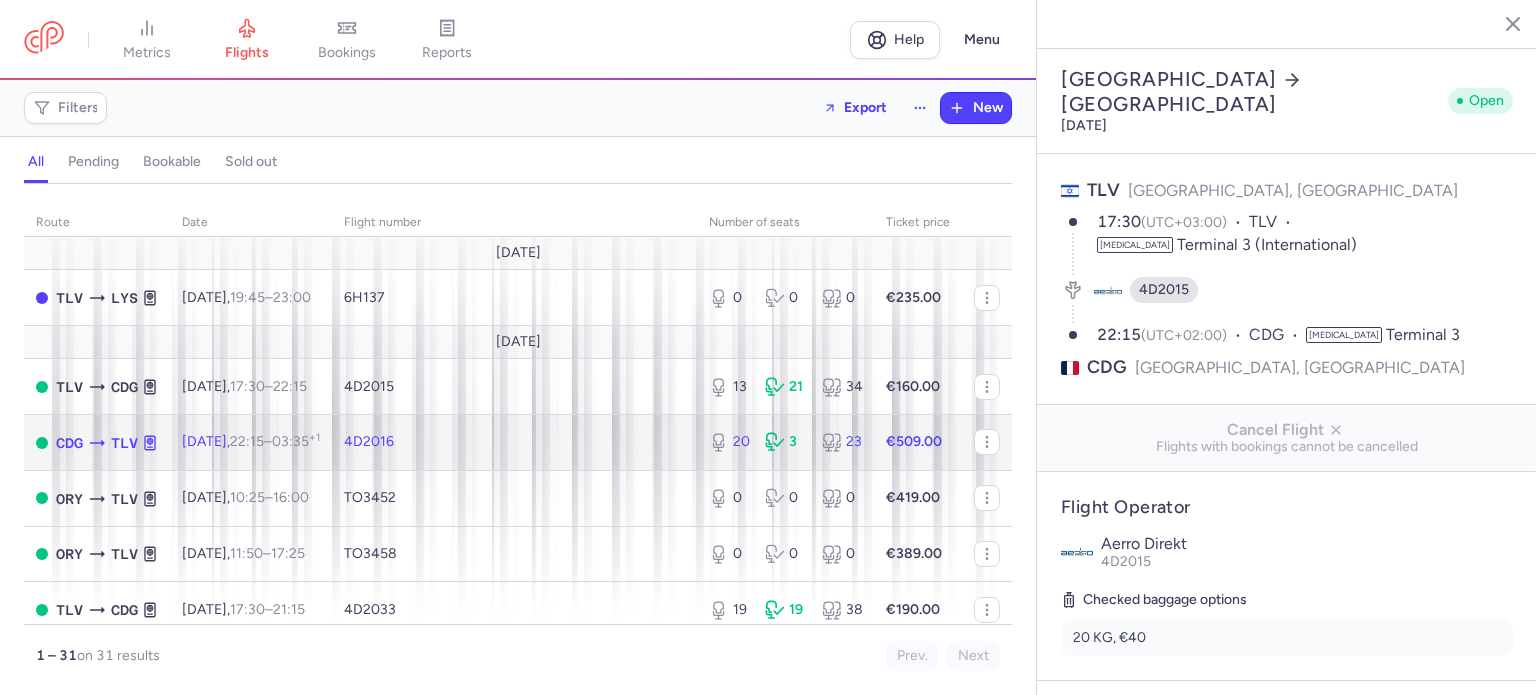 click on "€509.00" at bounding box center (918, 443) 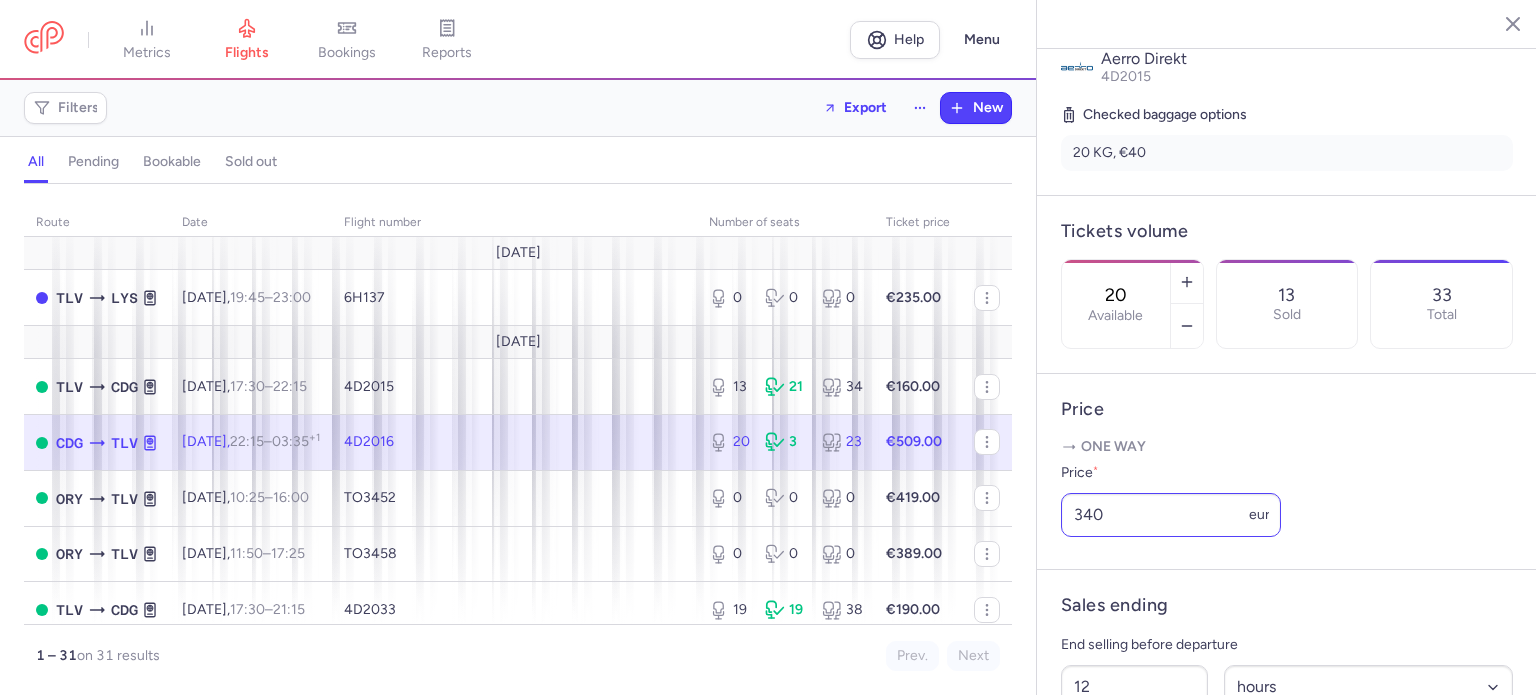 scroll, scrollTop: 600, scrollLeft: 0, axis: vertical 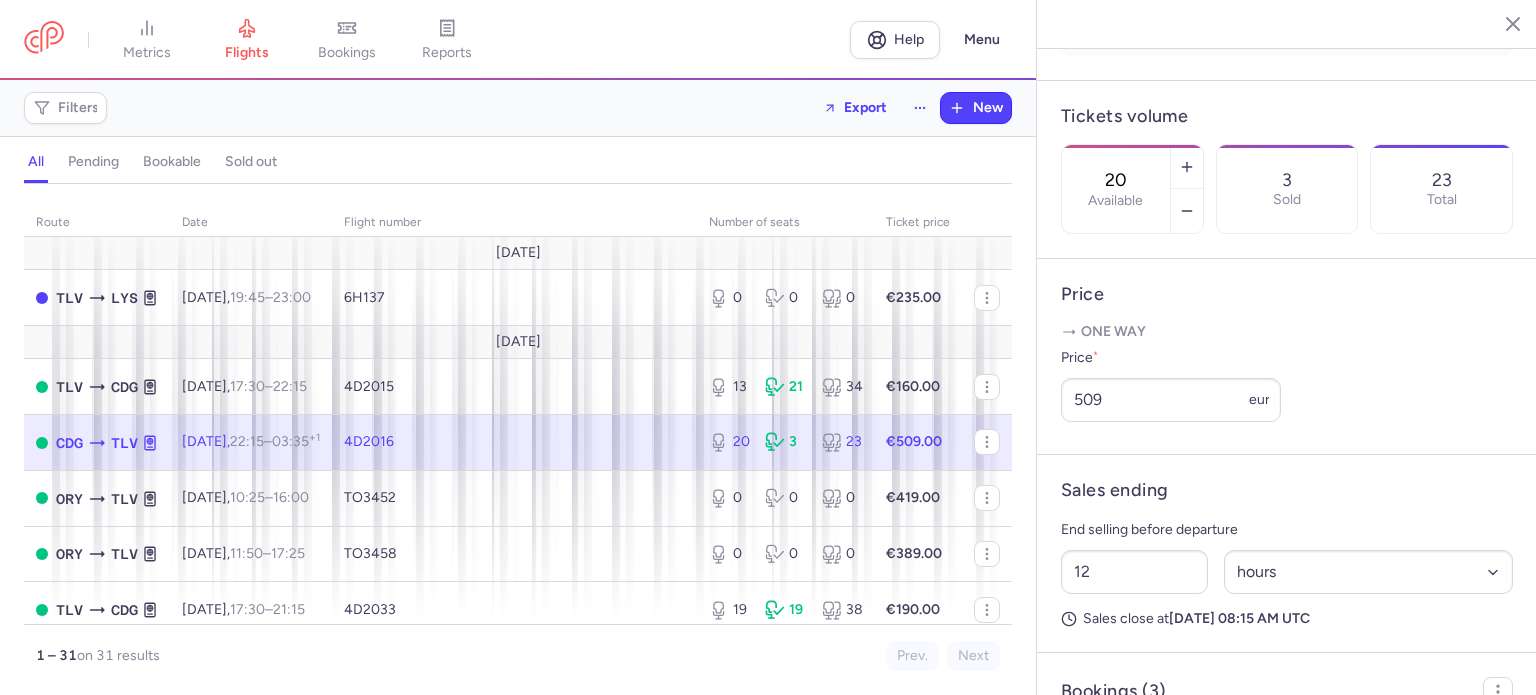 click on "€509.00" at bounding box center (914, 441) 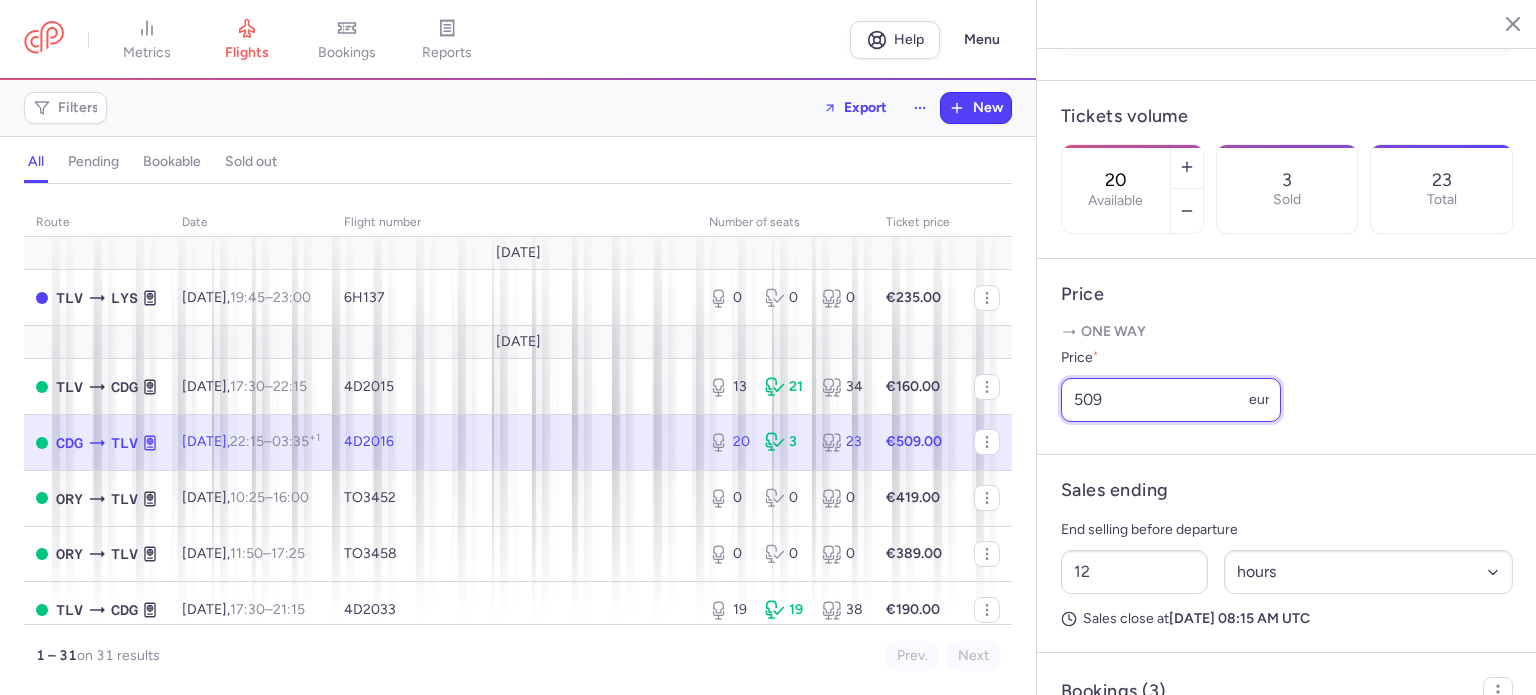 drag, startPoint x: 1138, startPoint y: 434, endPoint x: 941, endPoint y: 435, distance: 197.00253 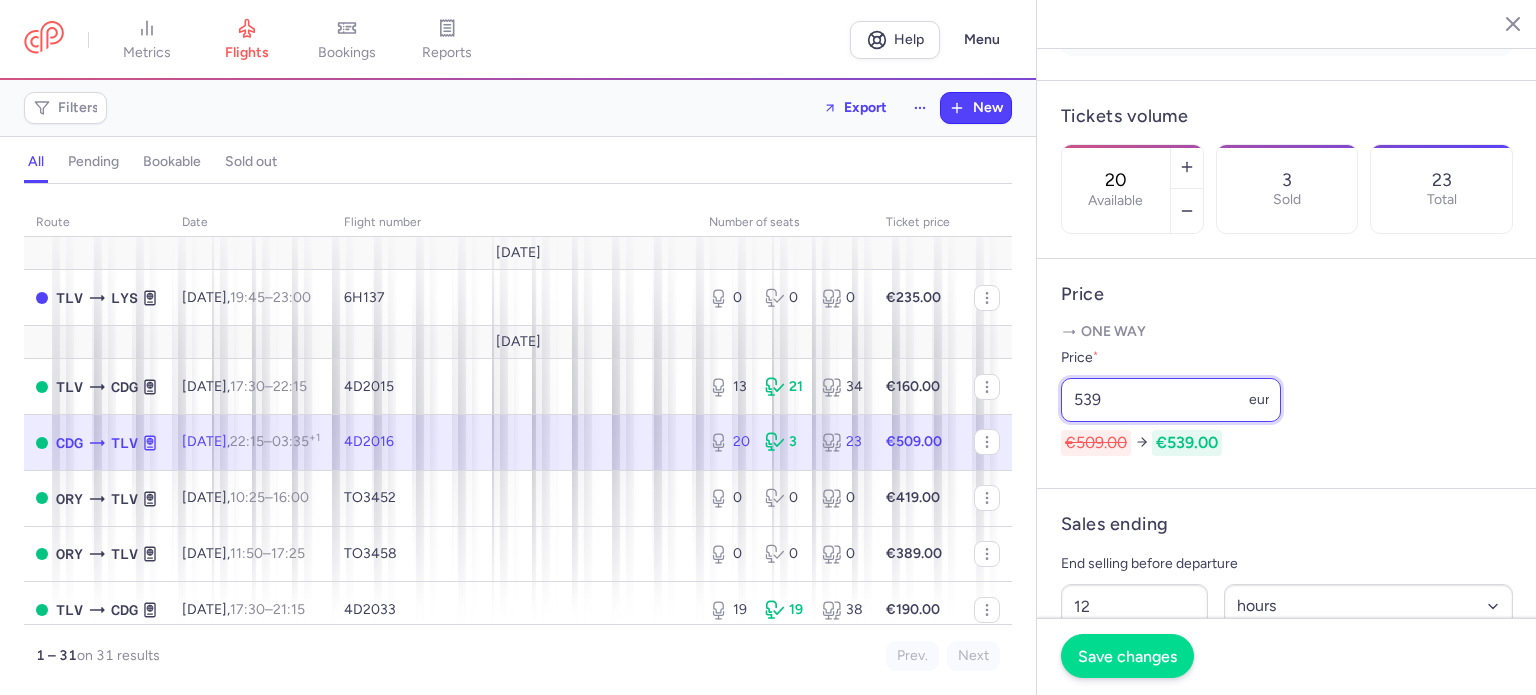 type on "539" 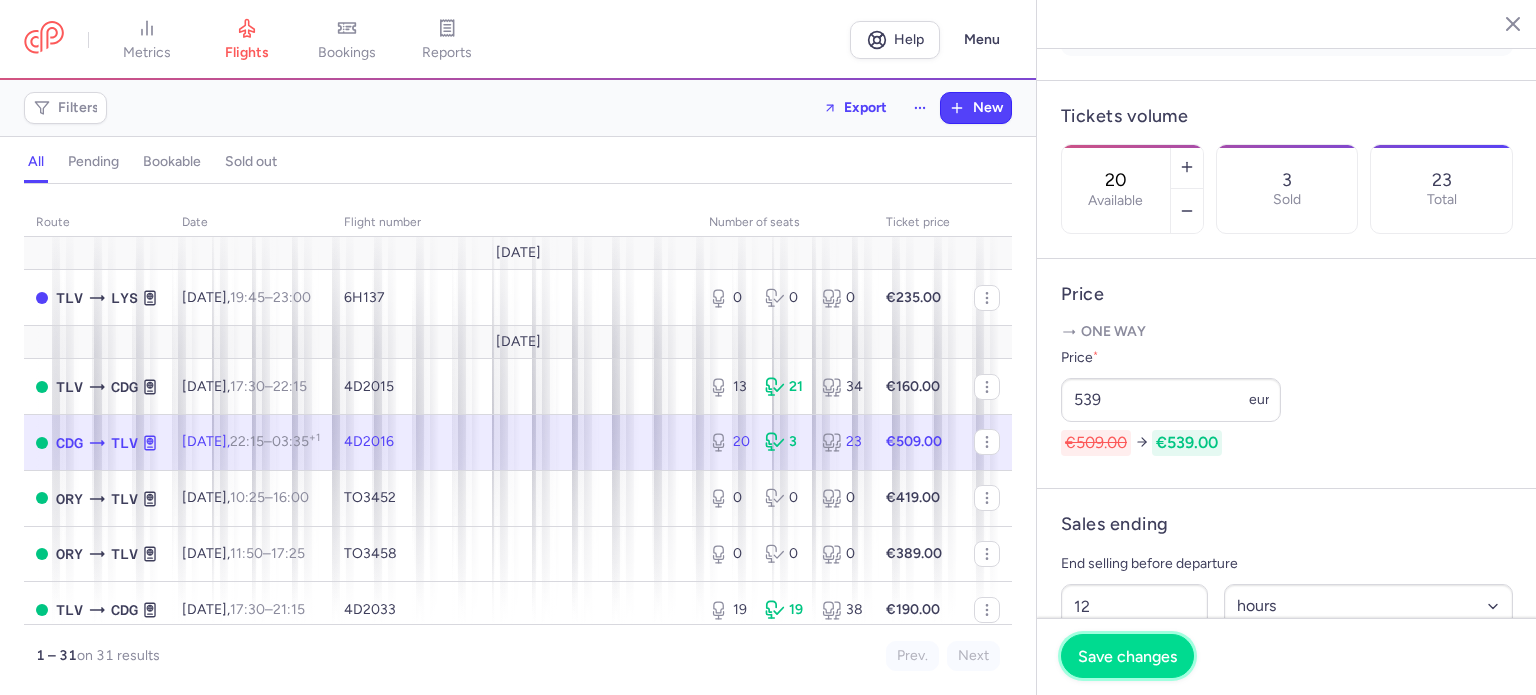 click on "Save changes" at bounding box center [1127, 656] 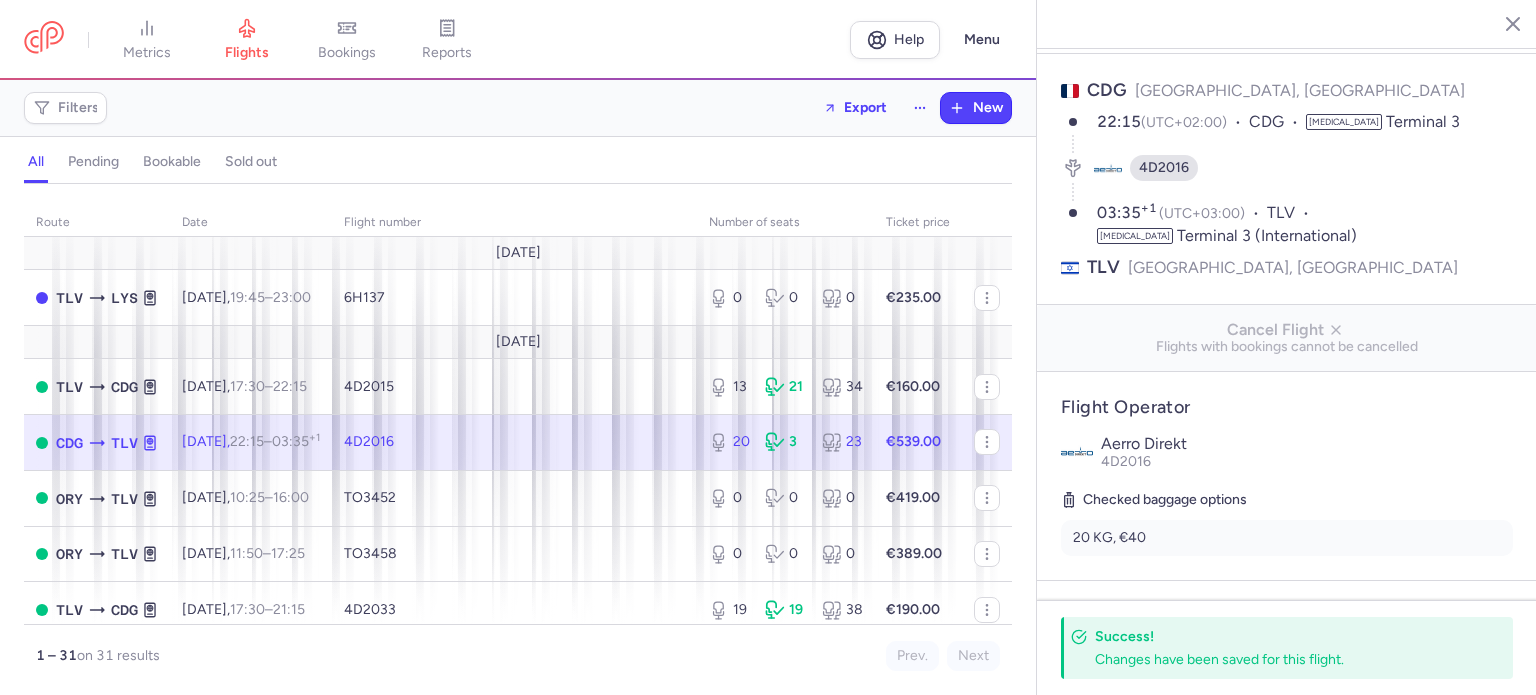 scroll, scrollTop: 200, scrollLeft: 0, axis: vertical 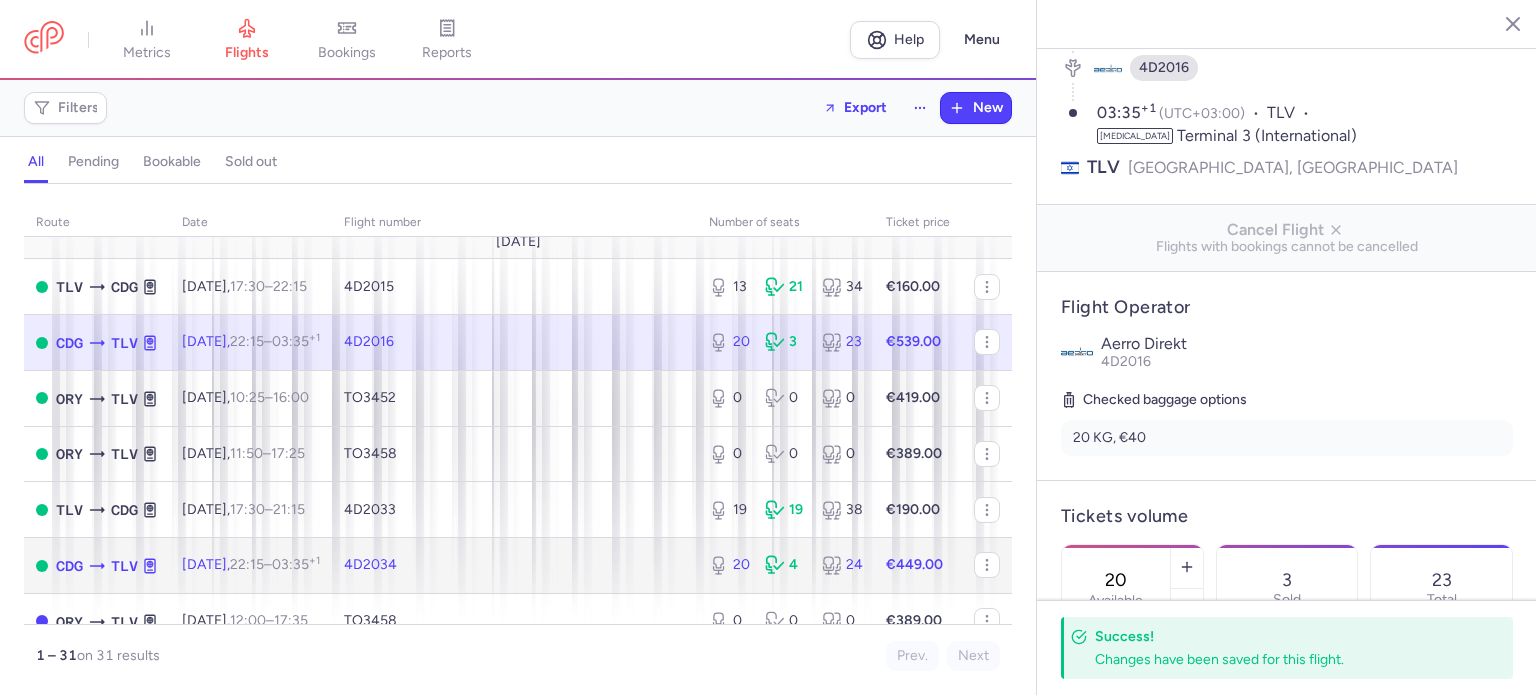 click on "€449.00" at bounding box center [914, 564] 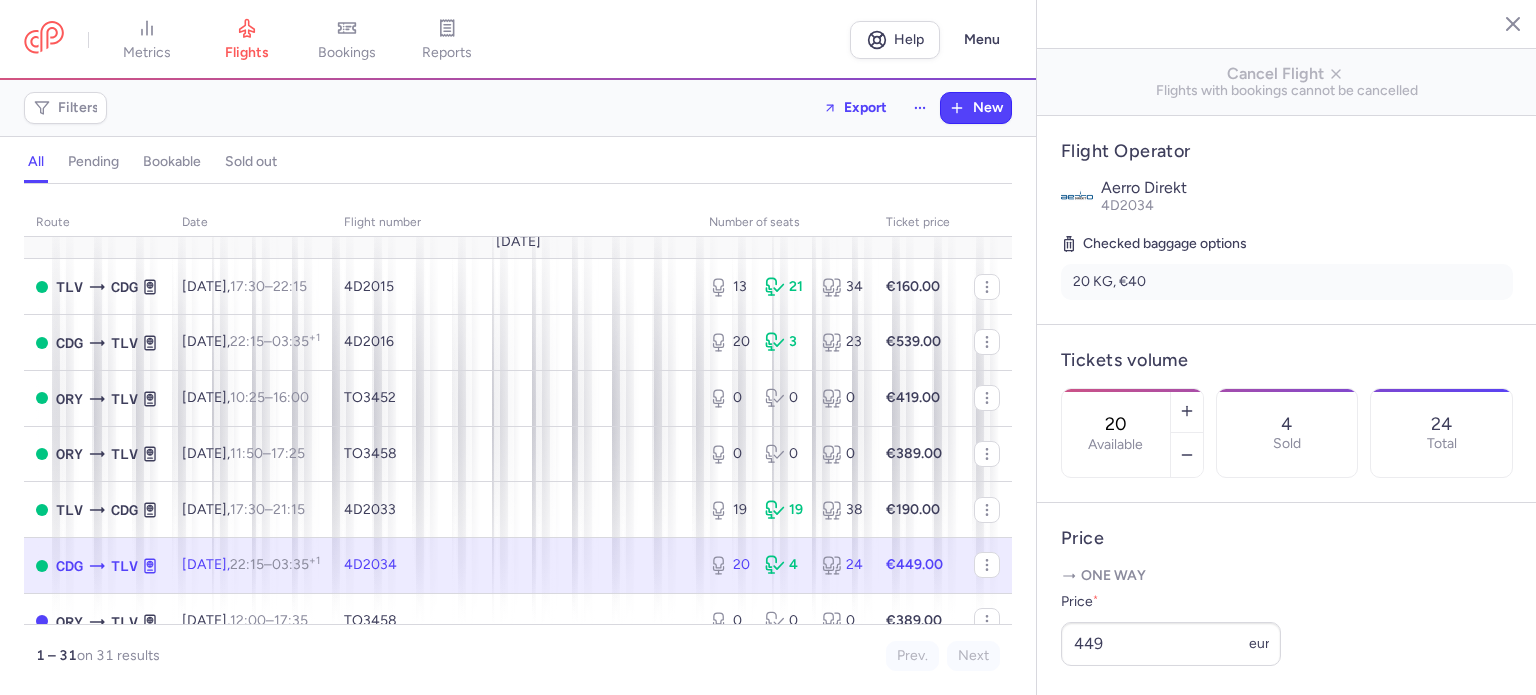 scroll, scrollTop: 400, scrollLeft: 0, axis: vertical 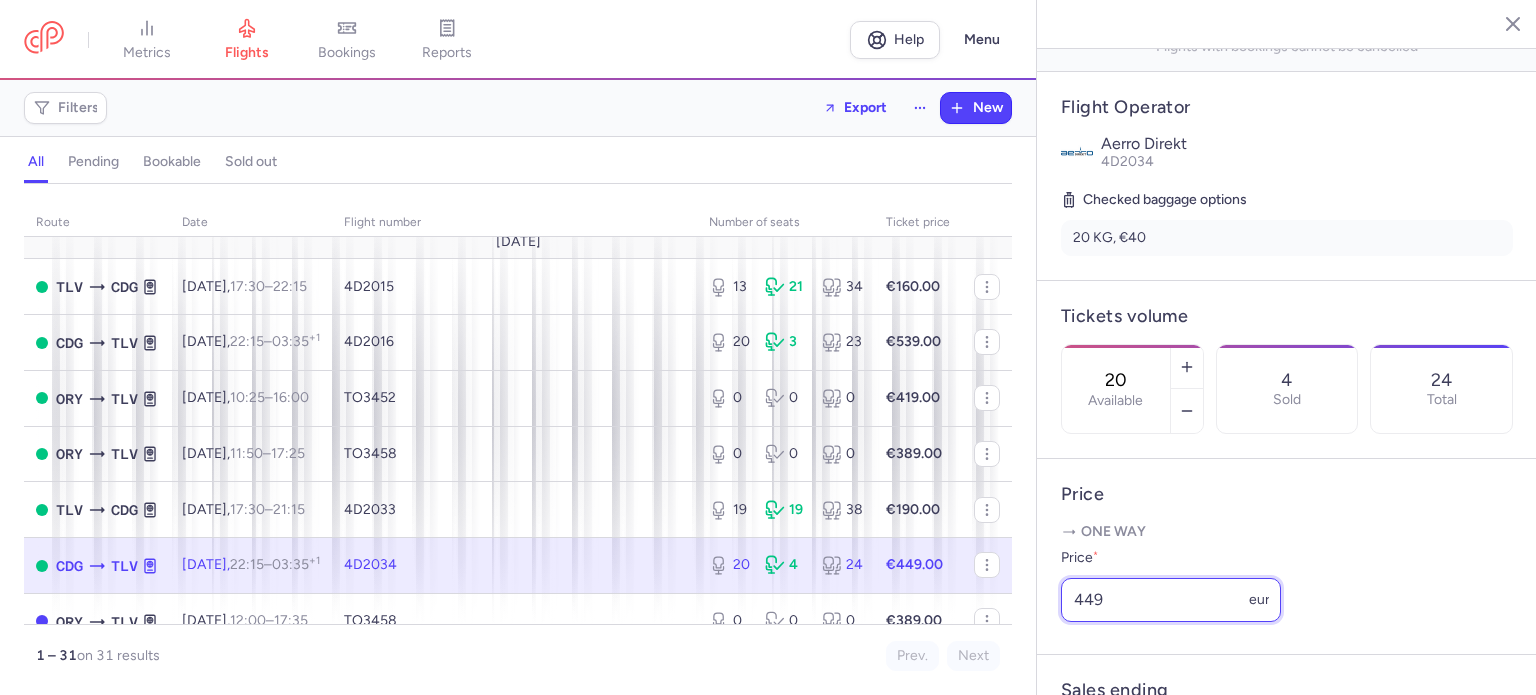 drag, startPoint x: 1125, startPoint y: 632, endPoint x: 1002, endPoint y: 632, distance: 123 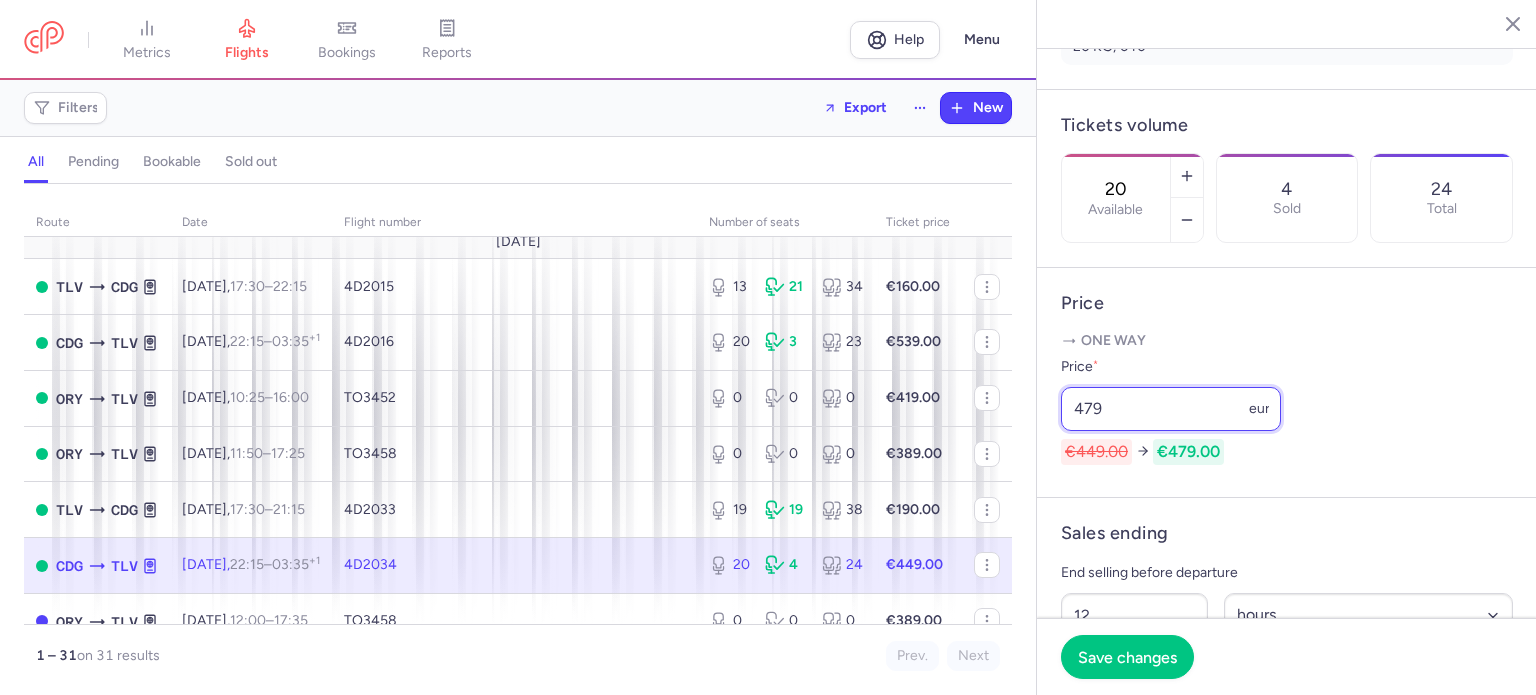 scroll, scrollTop: 600, scrollLeft: 0, axis: vertical 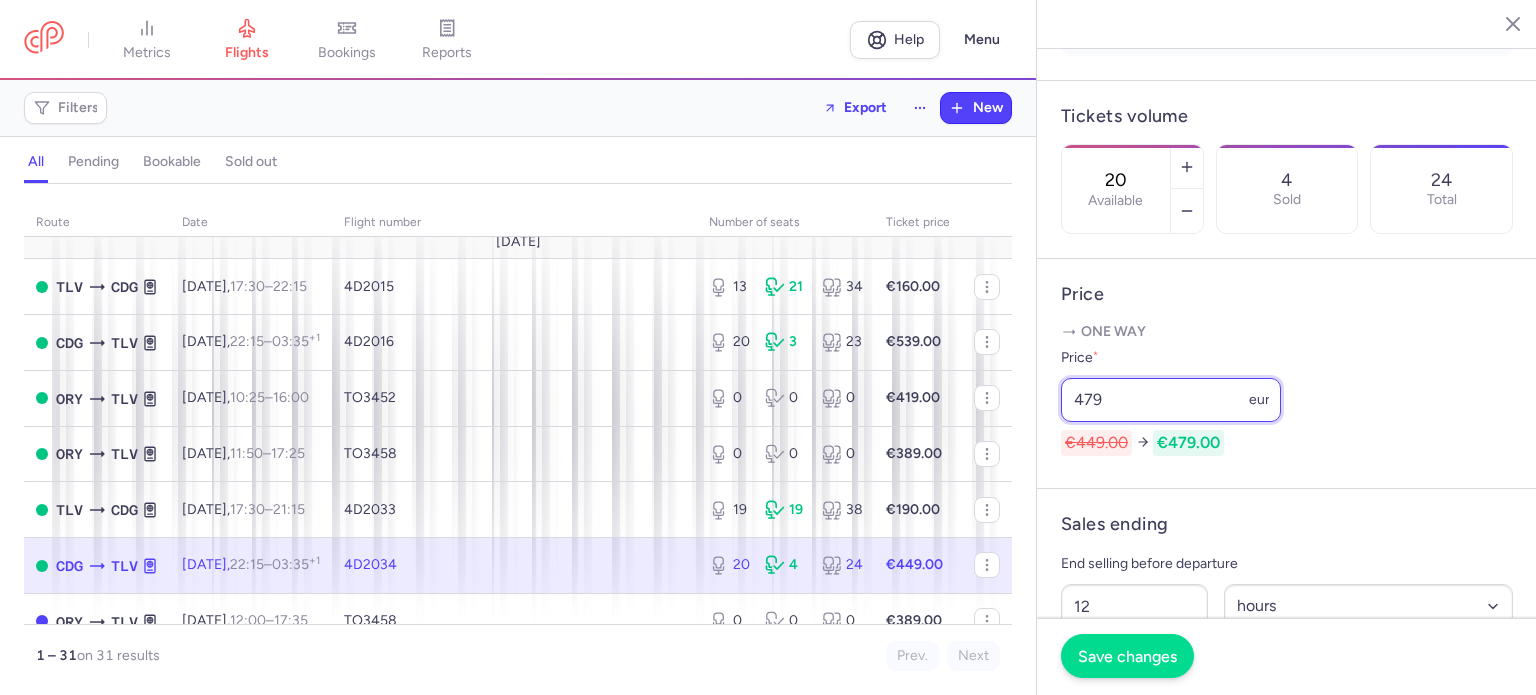 type on "479" 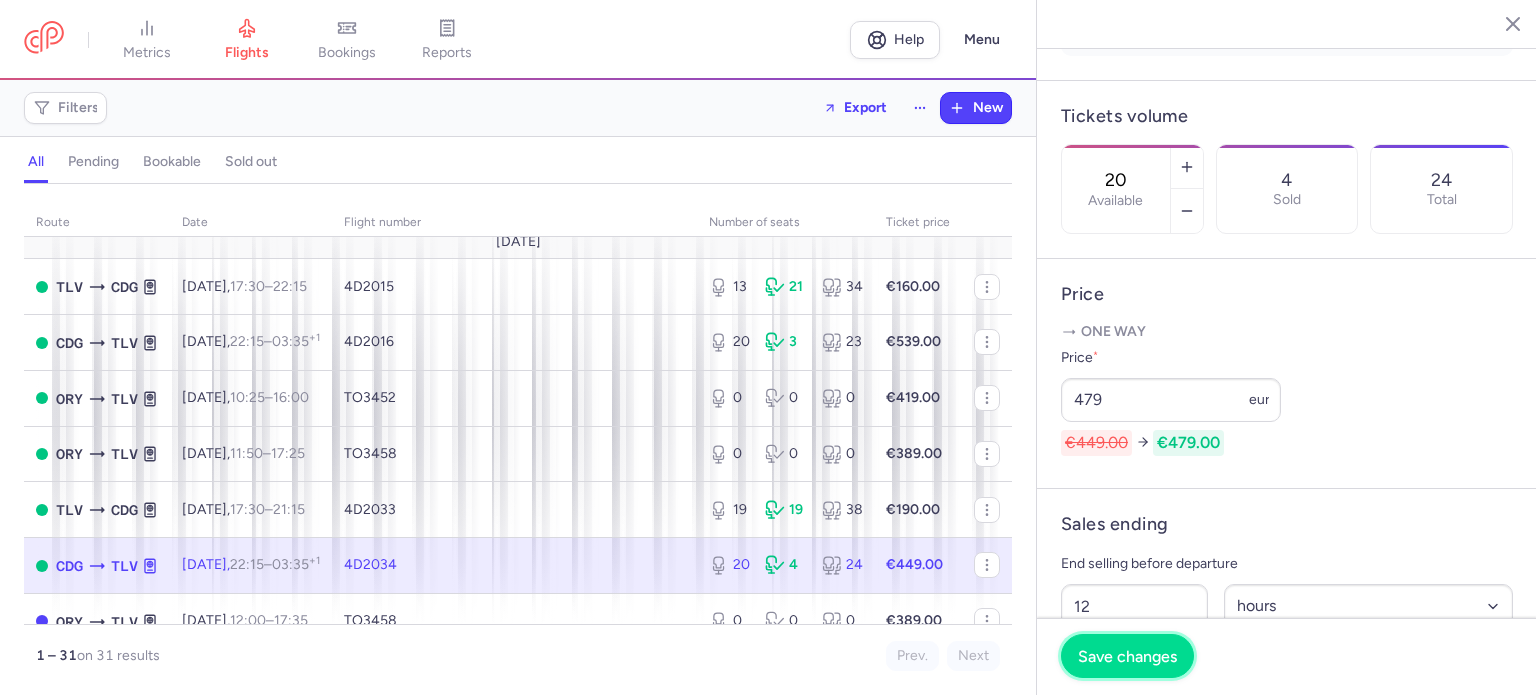 click on "Save changes" at bounding box center [1127, 656] 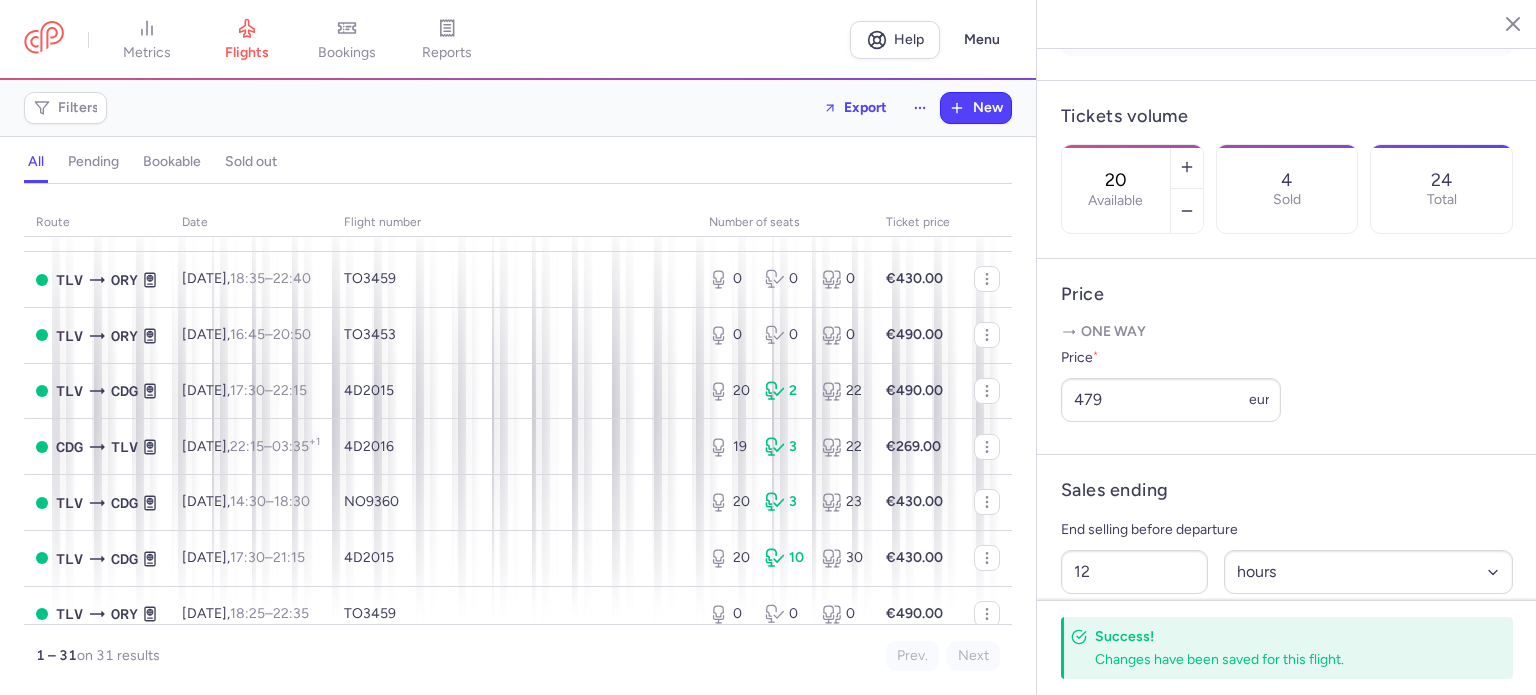 scroll, scrollTop: 1400, scrollLeft: 0, axis: vertical 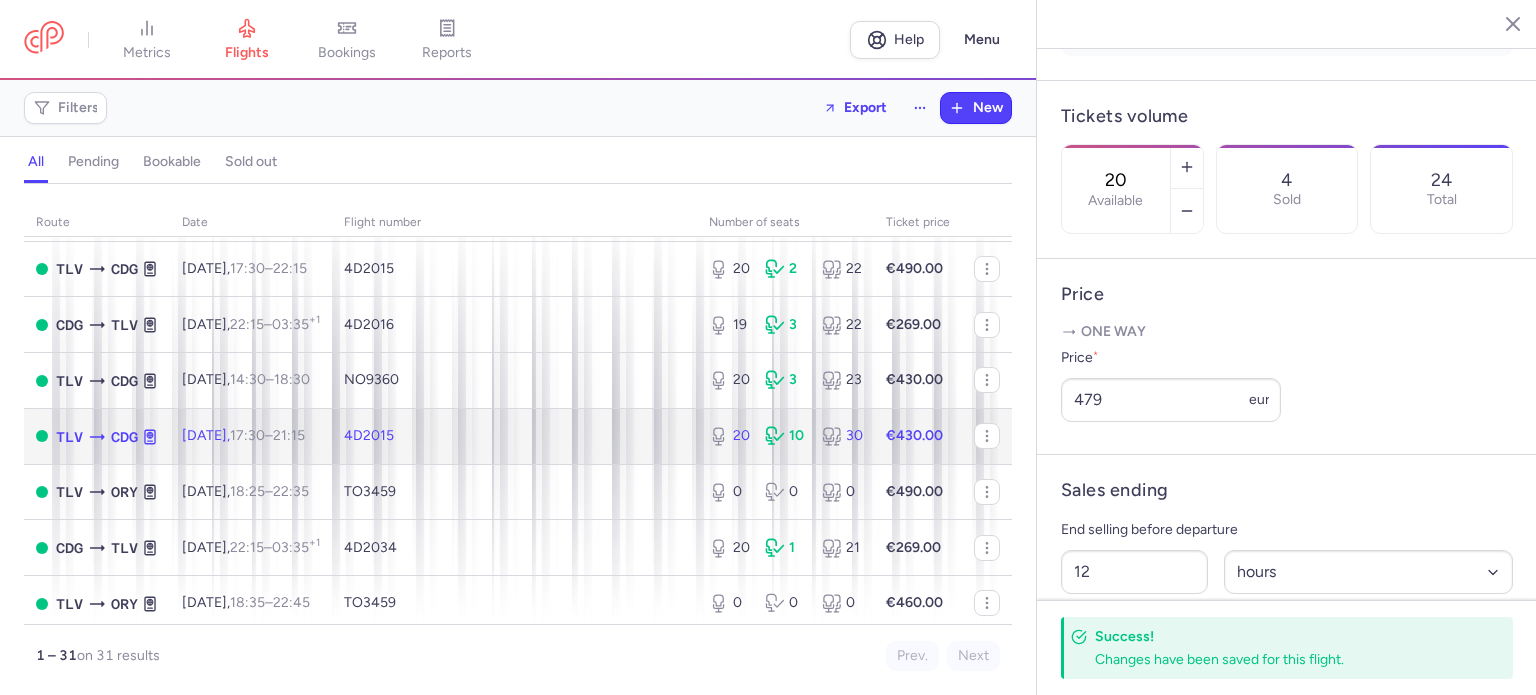click on "4D2015" at bounding box center [514, 436] 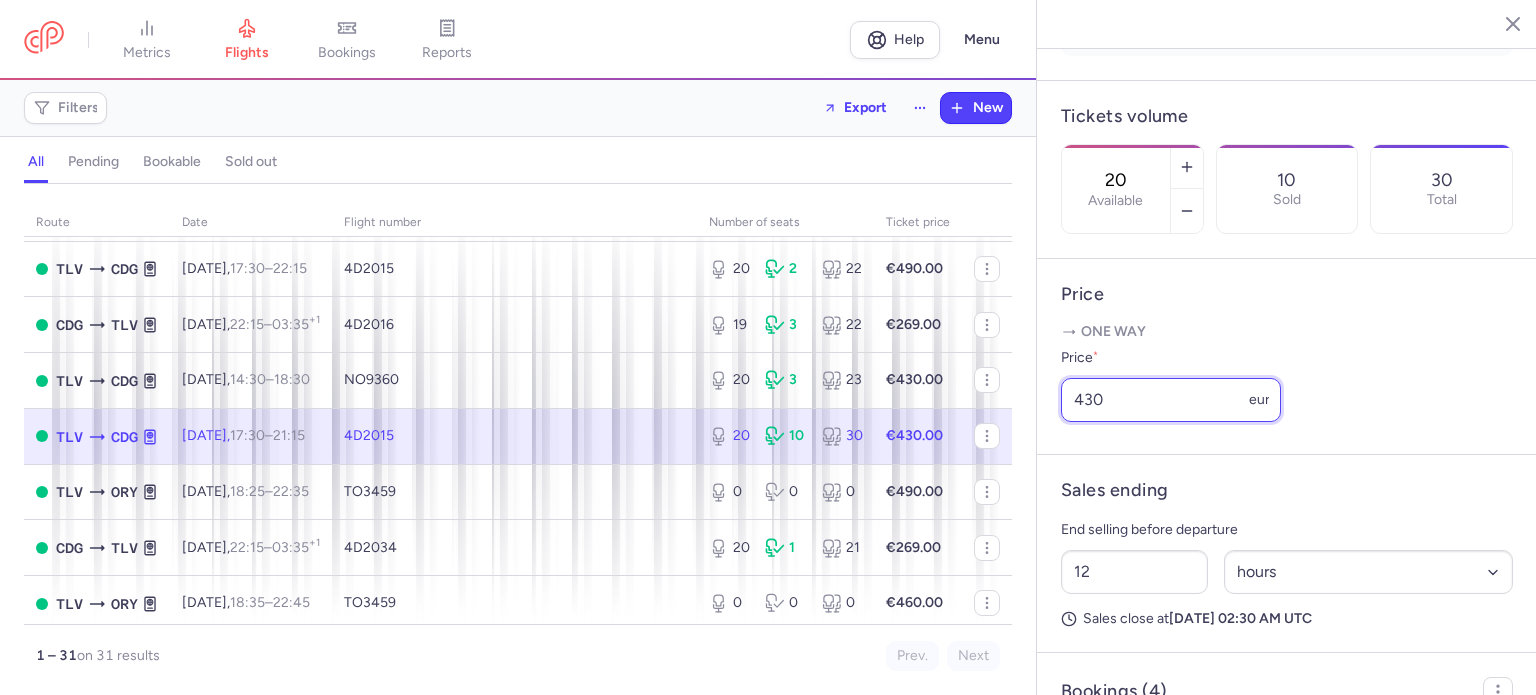 drag, startPoint x: 1134, startPoint y: 438, endPoint x: 1018, endPoint y: 443, distance: 116.10771 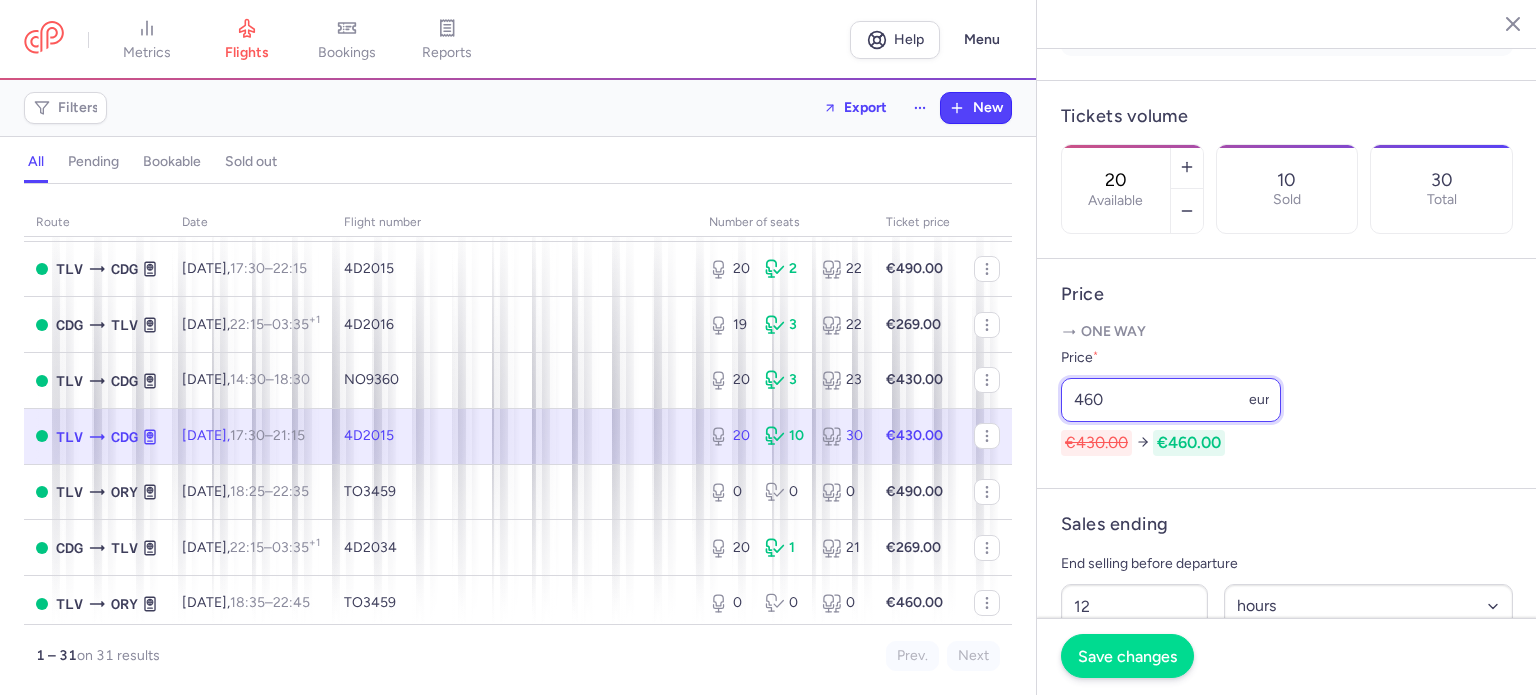 type on "460" 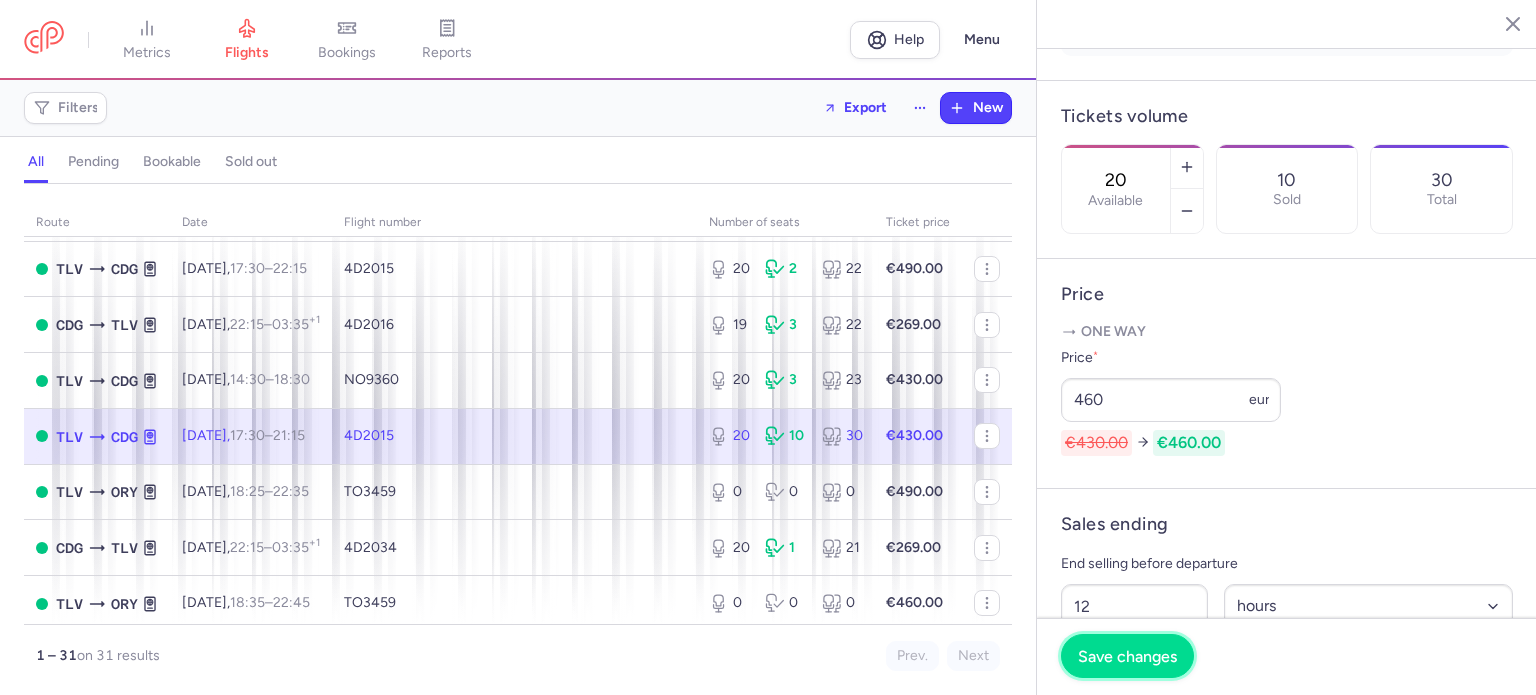 click on "Save changes" at bounding box center (1127, 656) 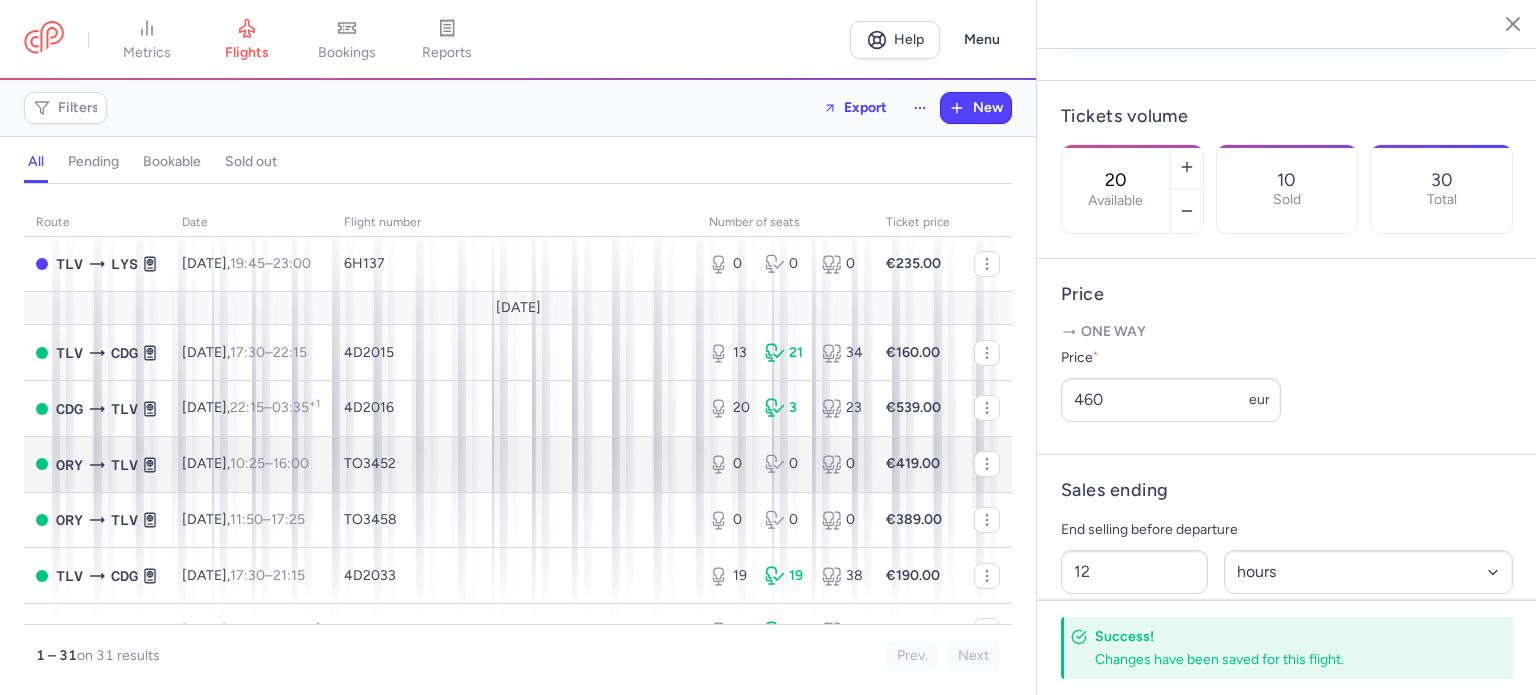 scroll, scrollTop: 0, scrollLeft: 0, axis: both 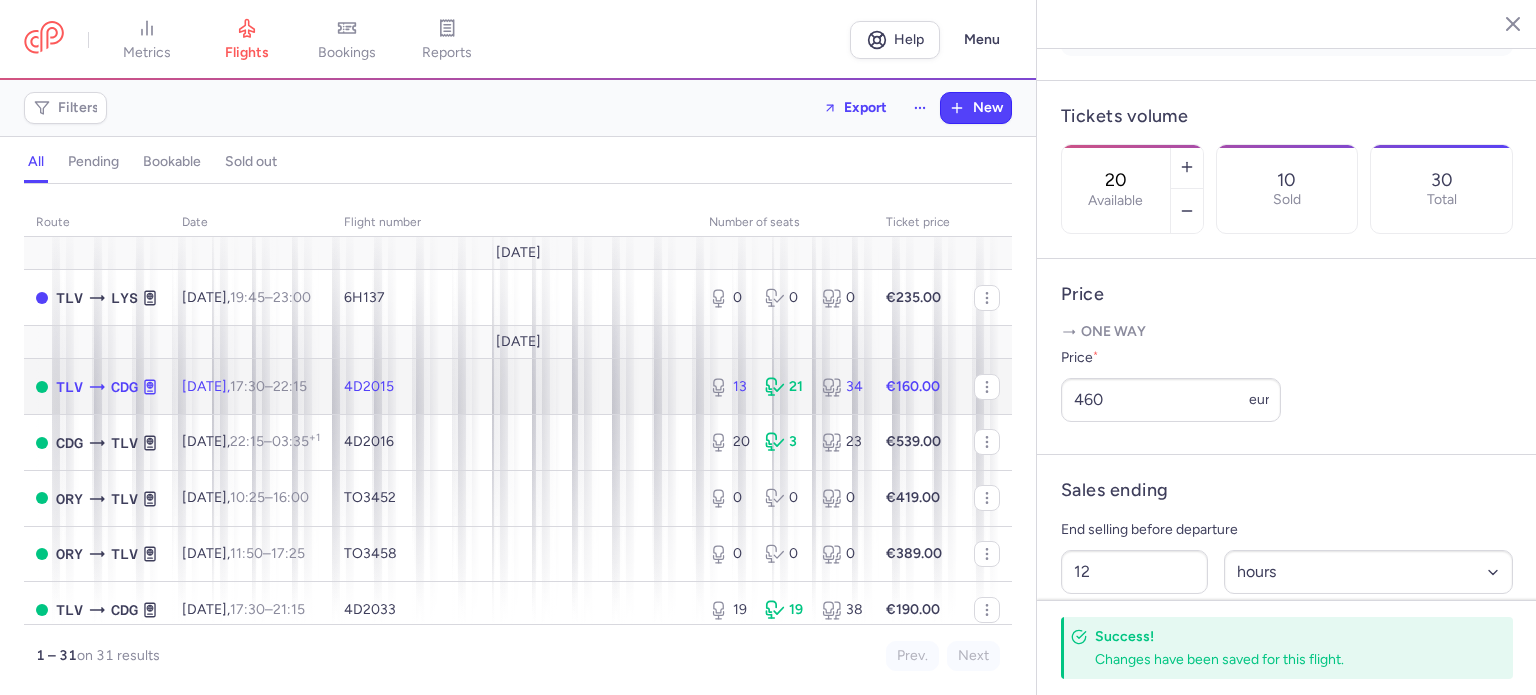 click on "4D2015" at bounding box center [514, 387] 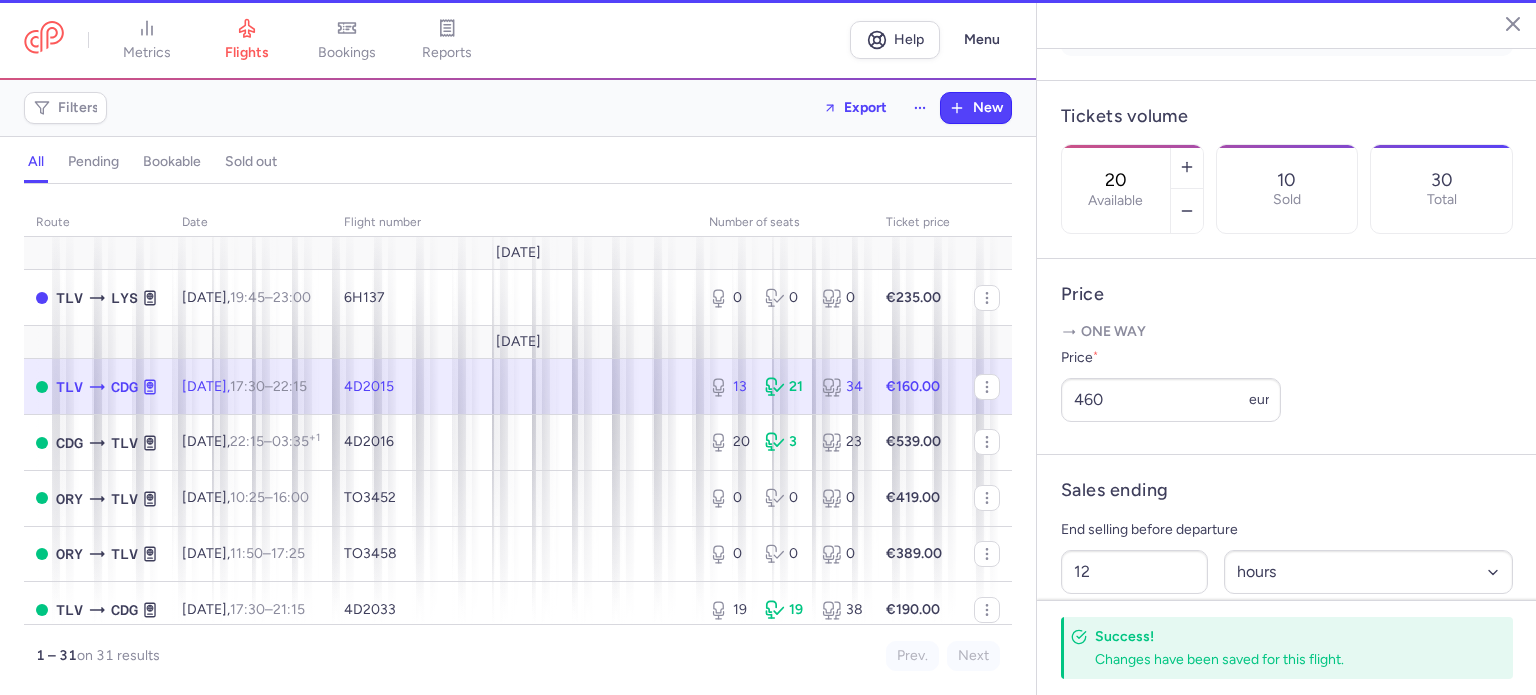 type on "12" 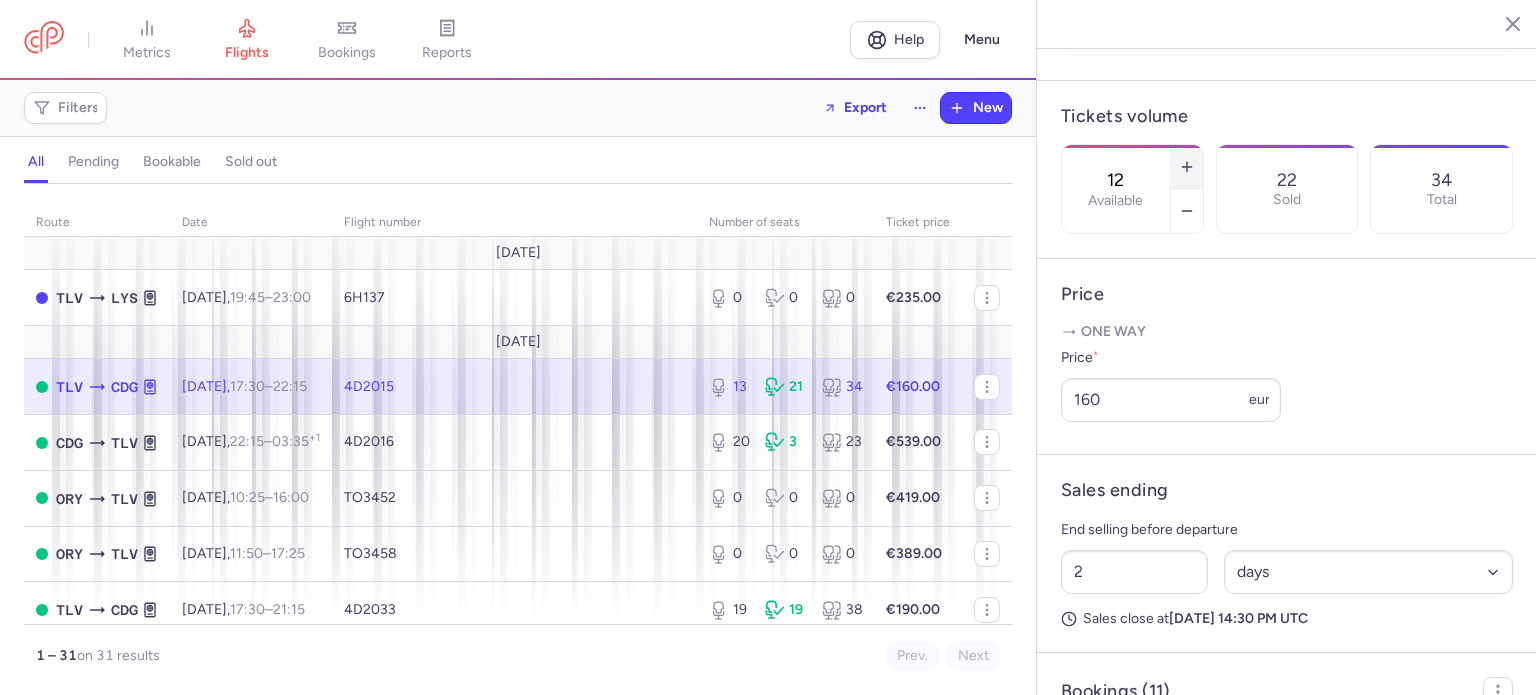 click 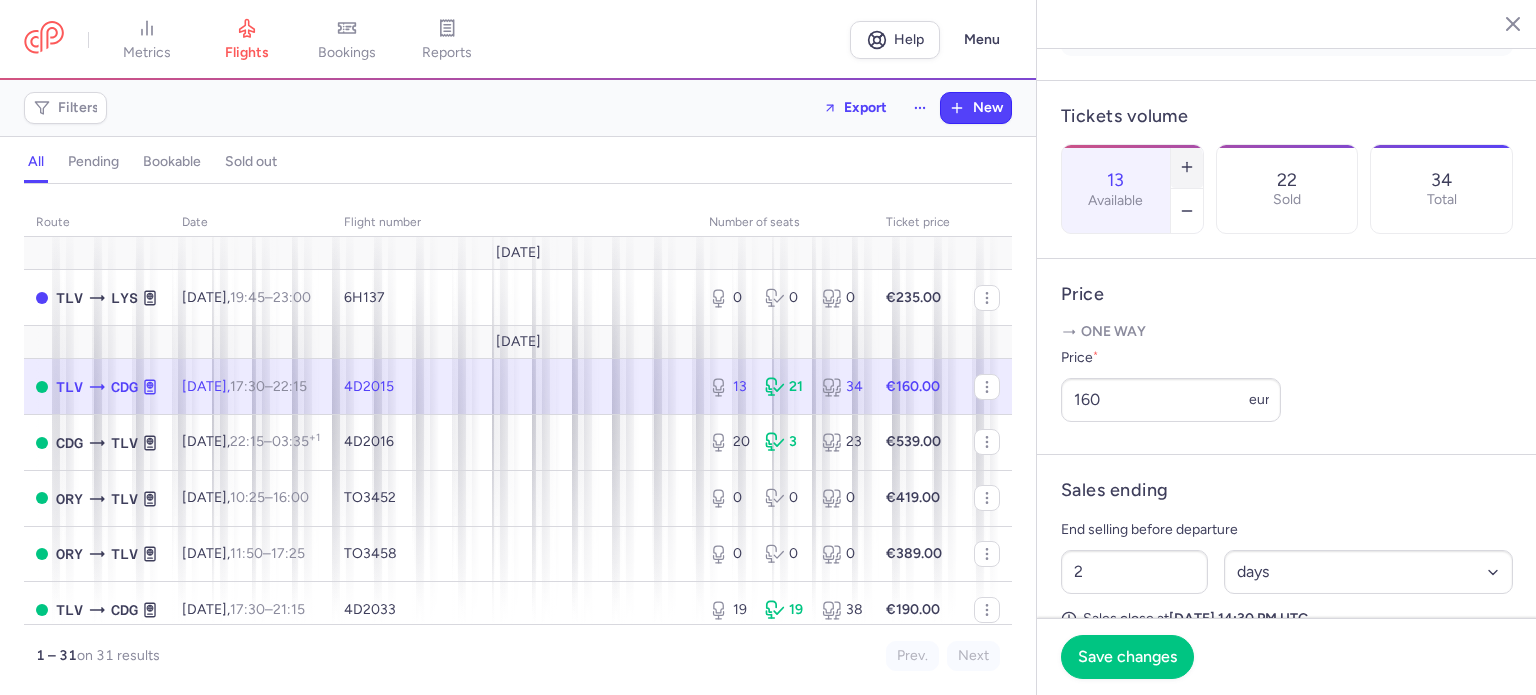 click 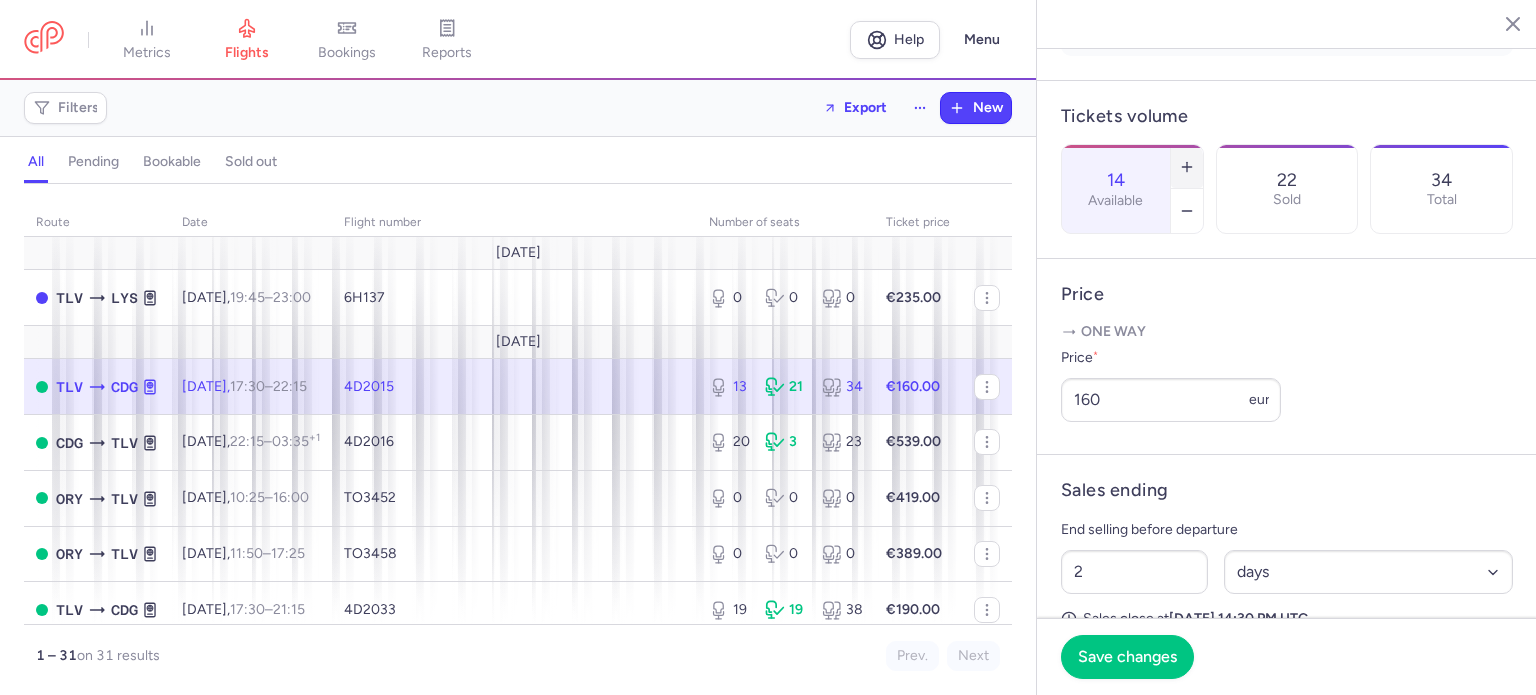 click 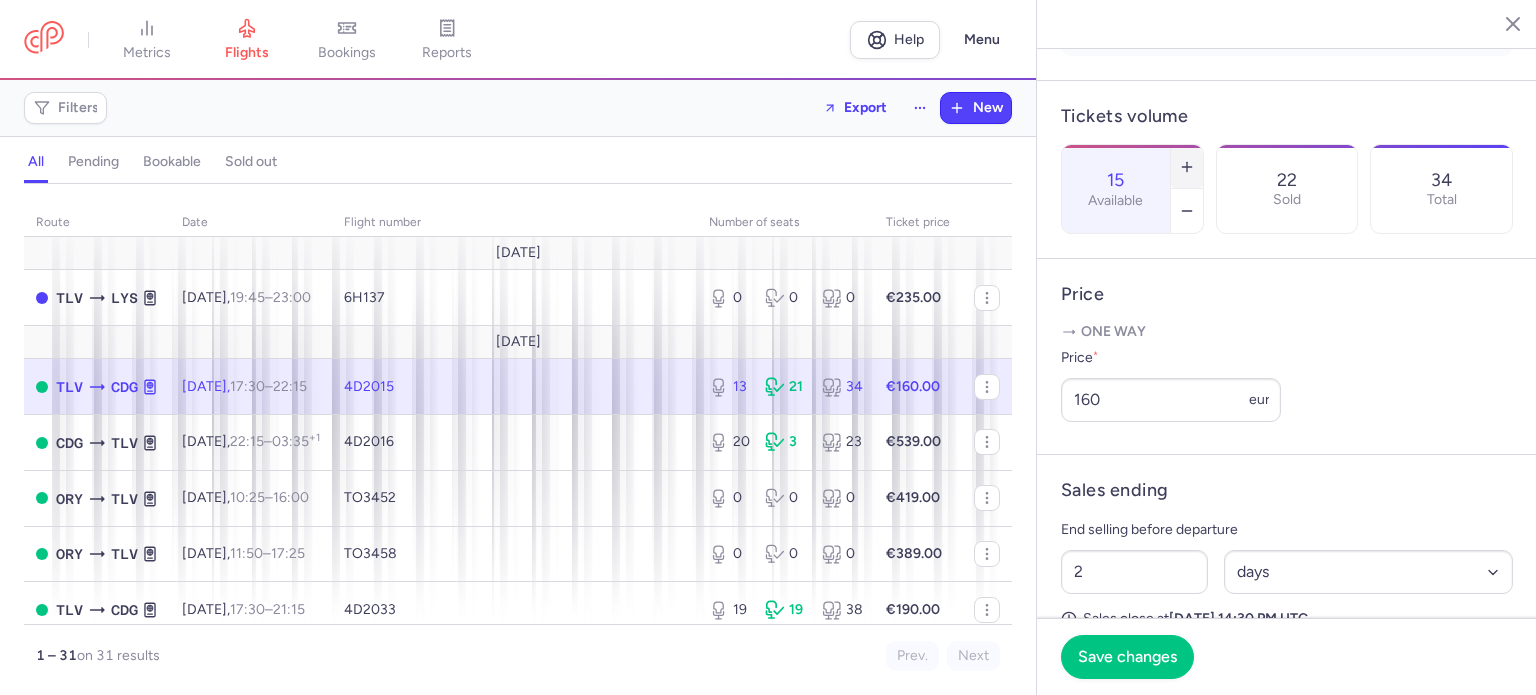 click 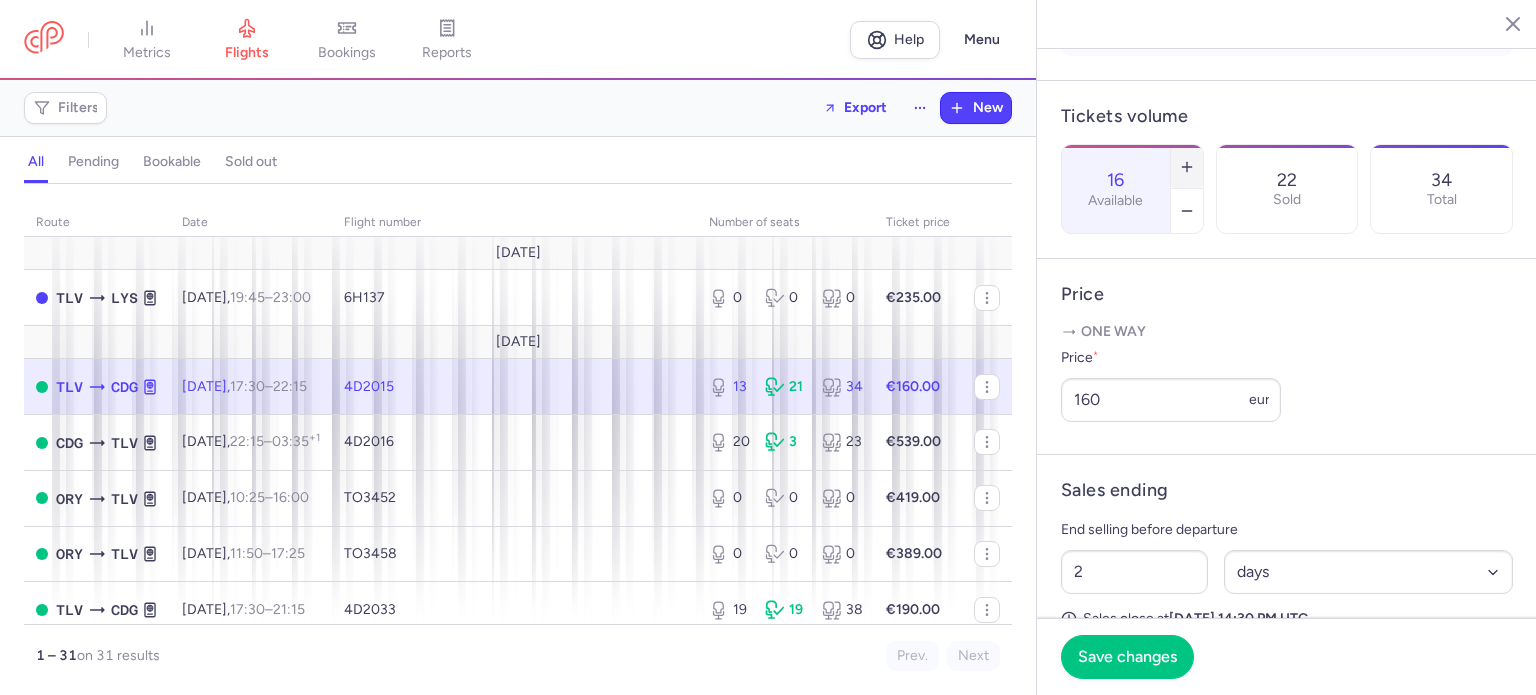 click 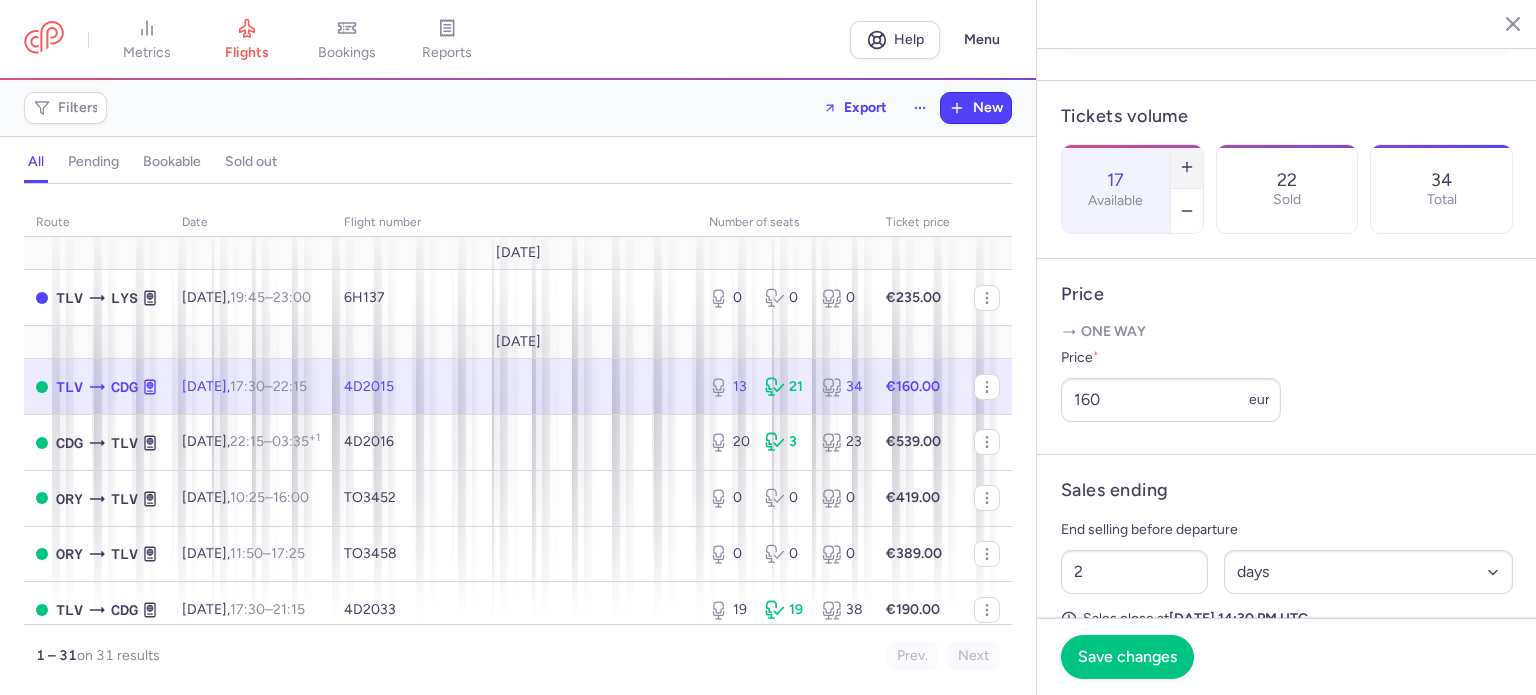 click 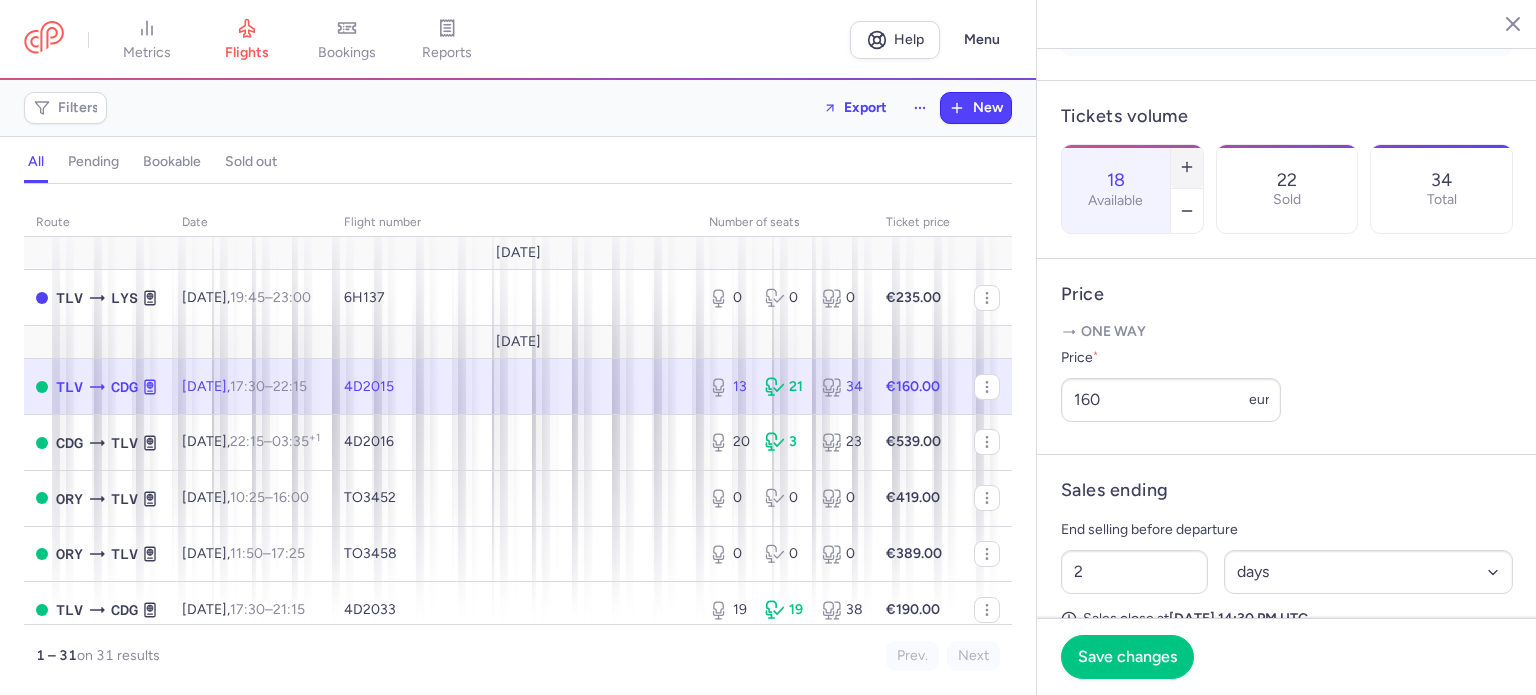 click 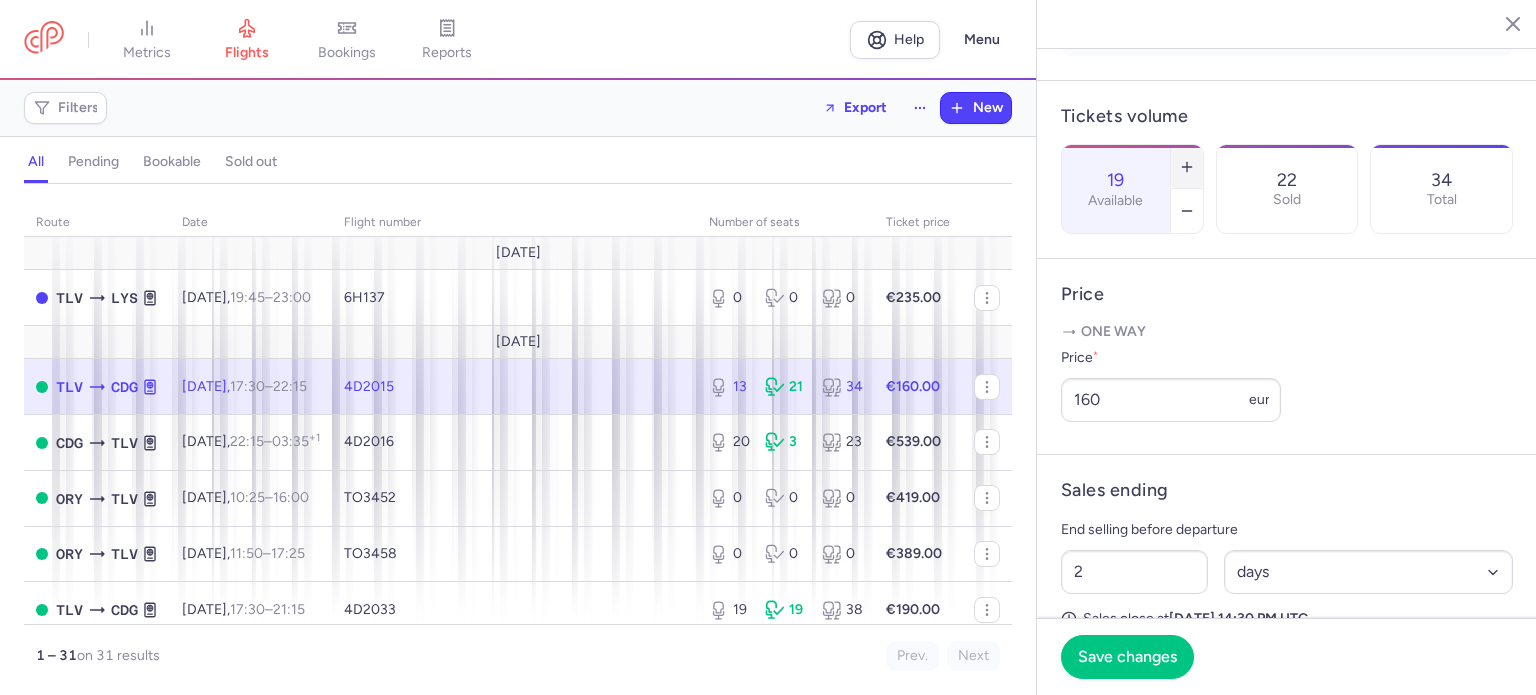 click 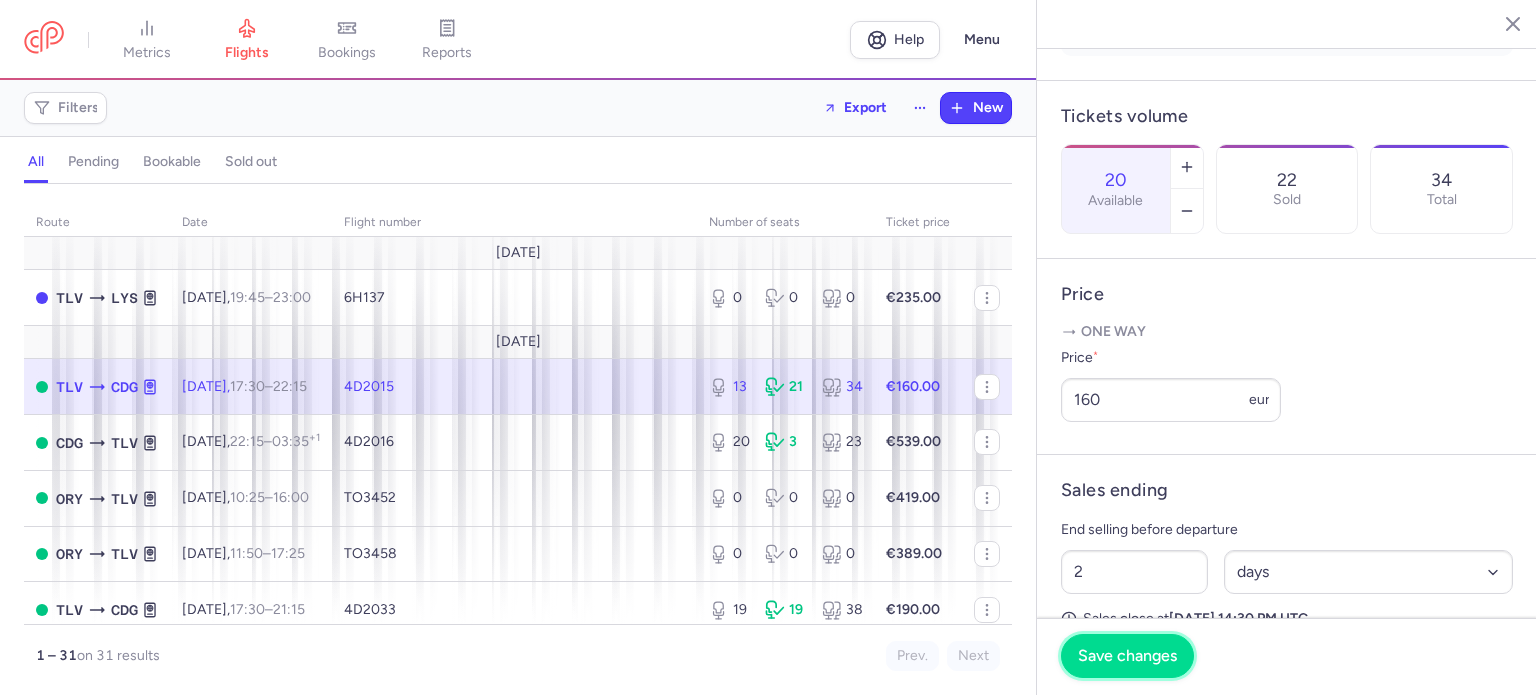 click on "Save changes" at bounding box center (1127, 656) 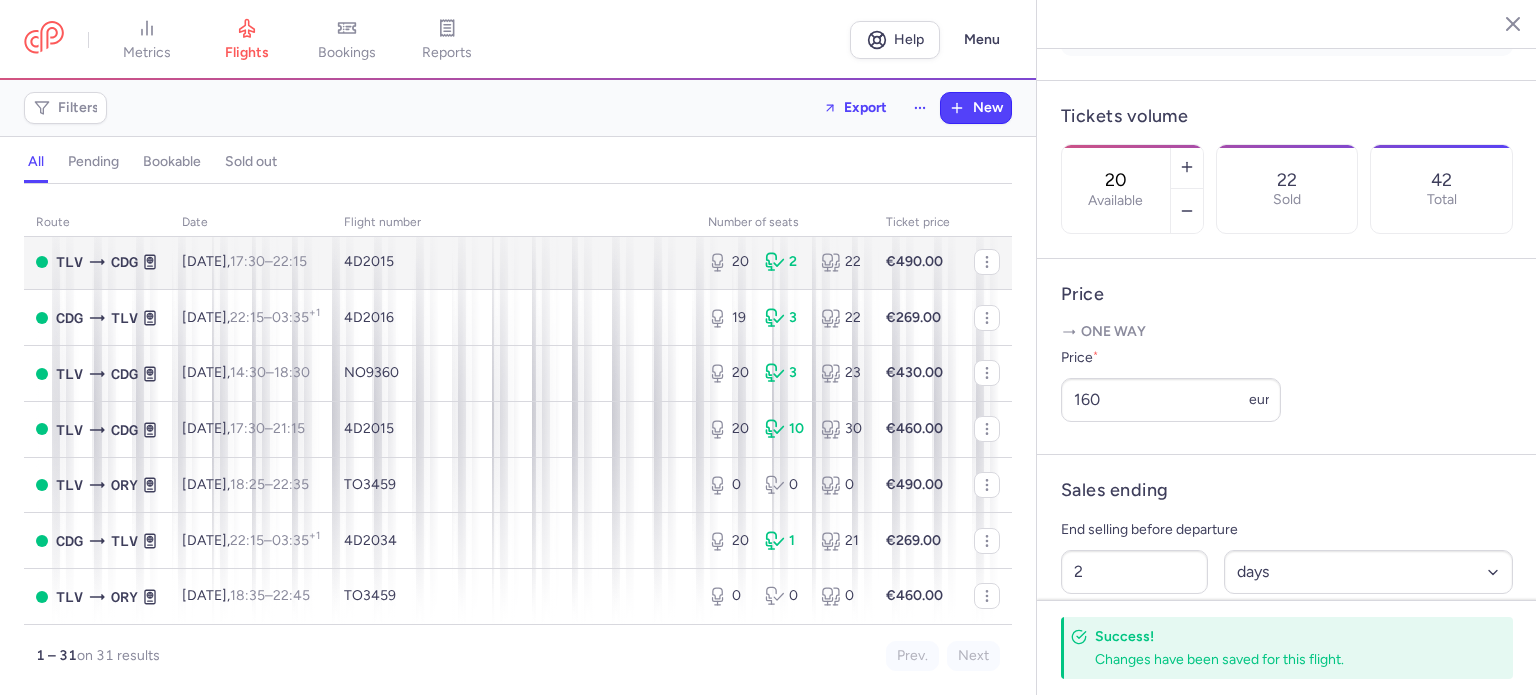 scroll, scrollTop: 1445, scrollLeft: 0, axis: vertical 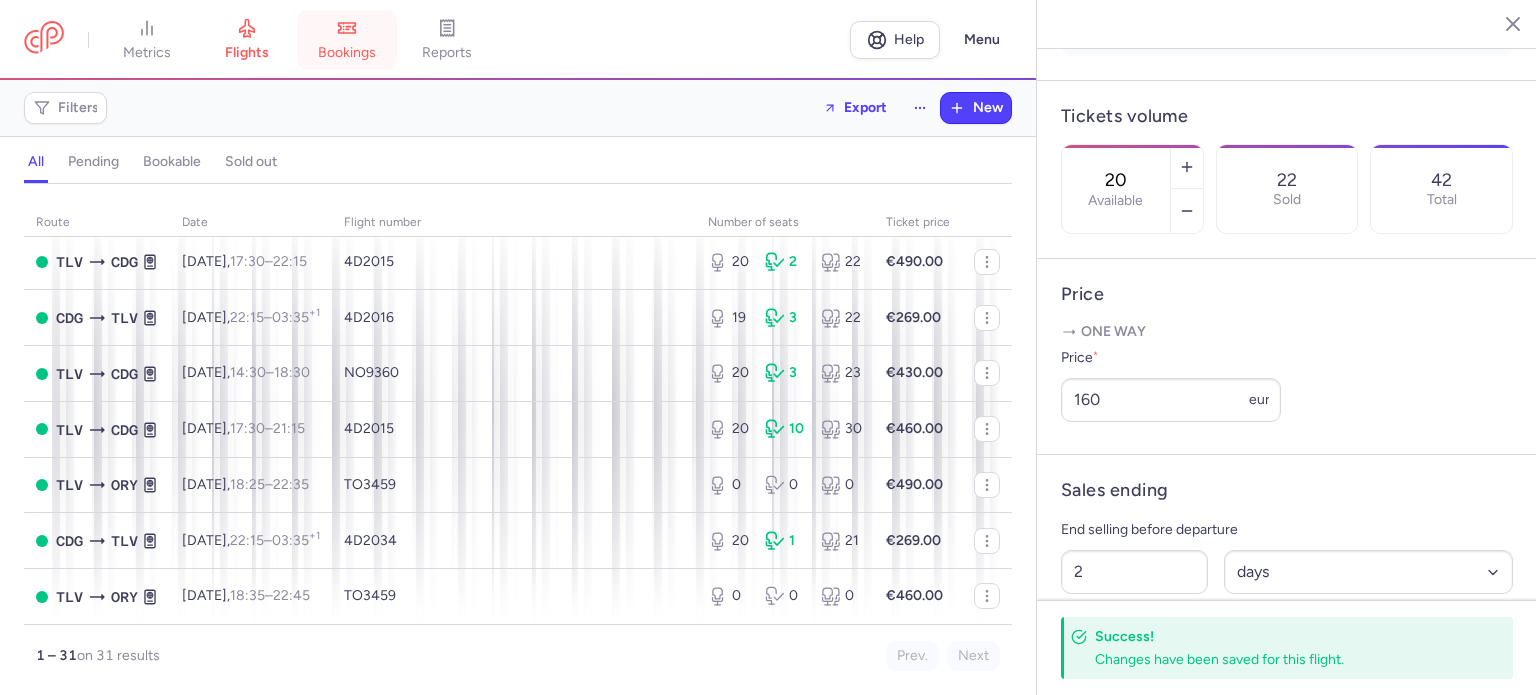 click on "bookings" at bounding box center (347, 53) 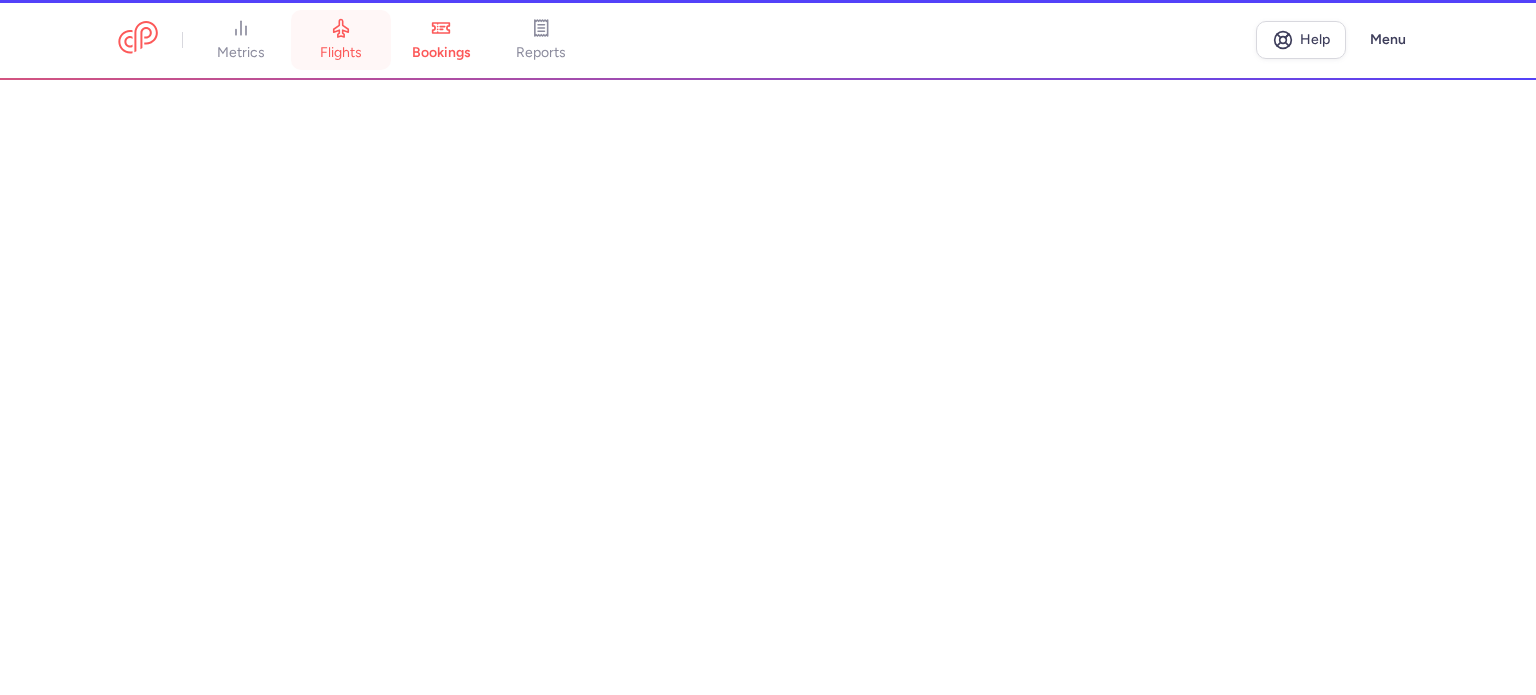 click on "metrics" at bounding box center (241, 53) 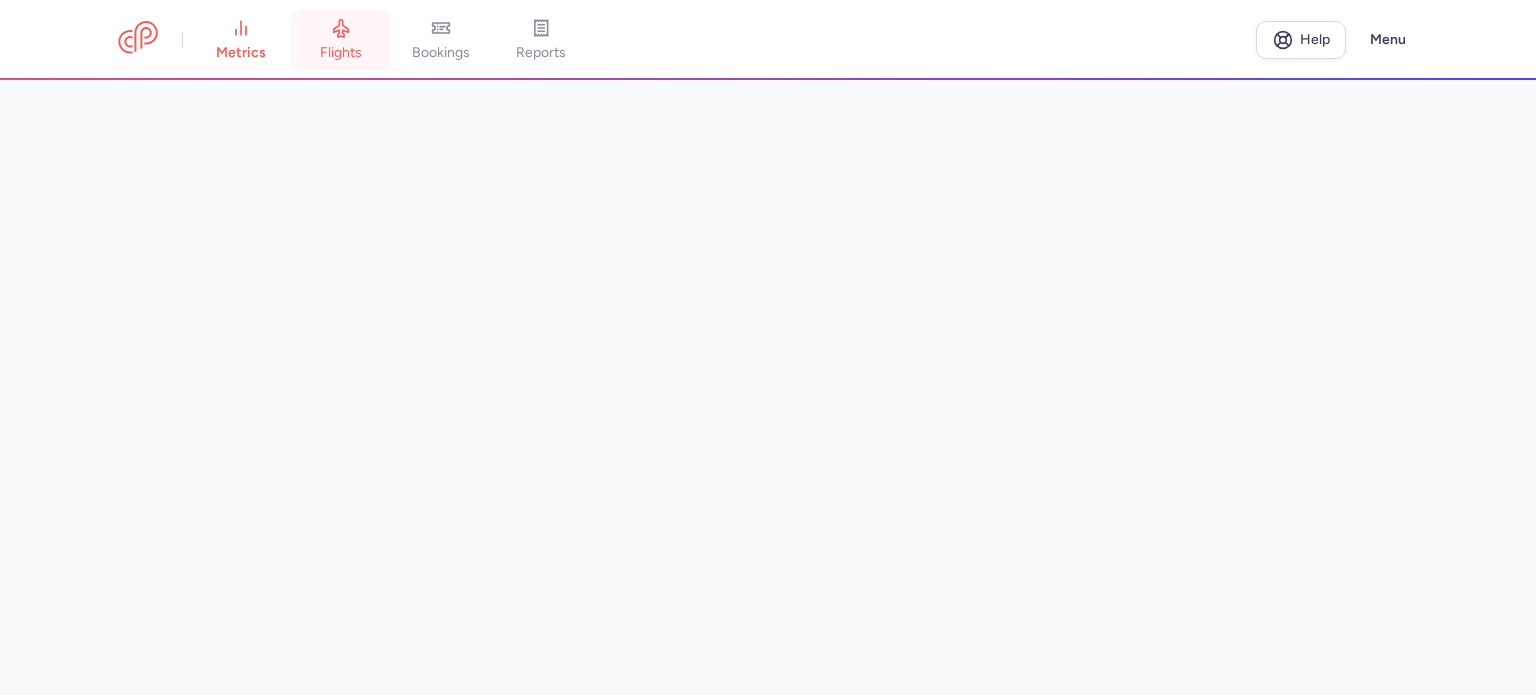 click on "flights" at bounding box center [341, 53] 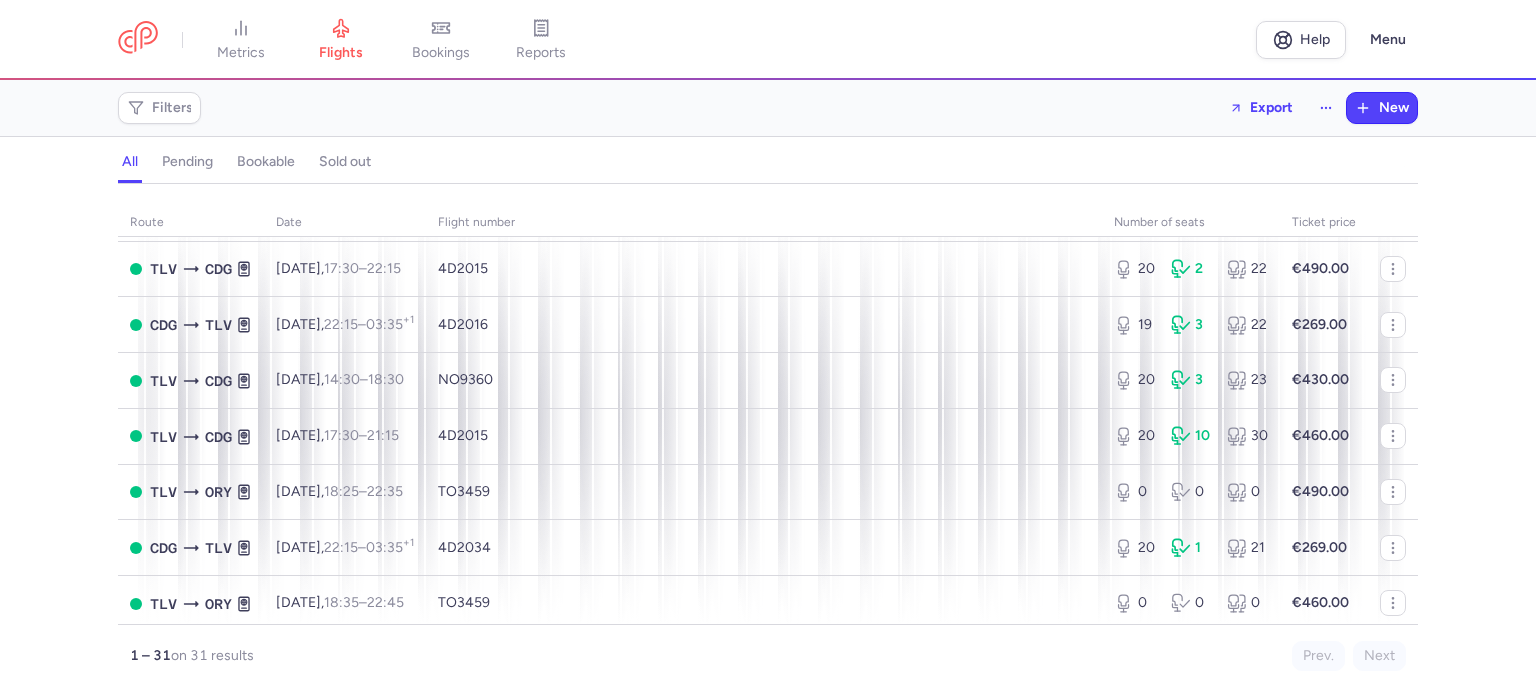 scroll, scrollTop: 1445, scrollLeft: 0, axis: vertical 